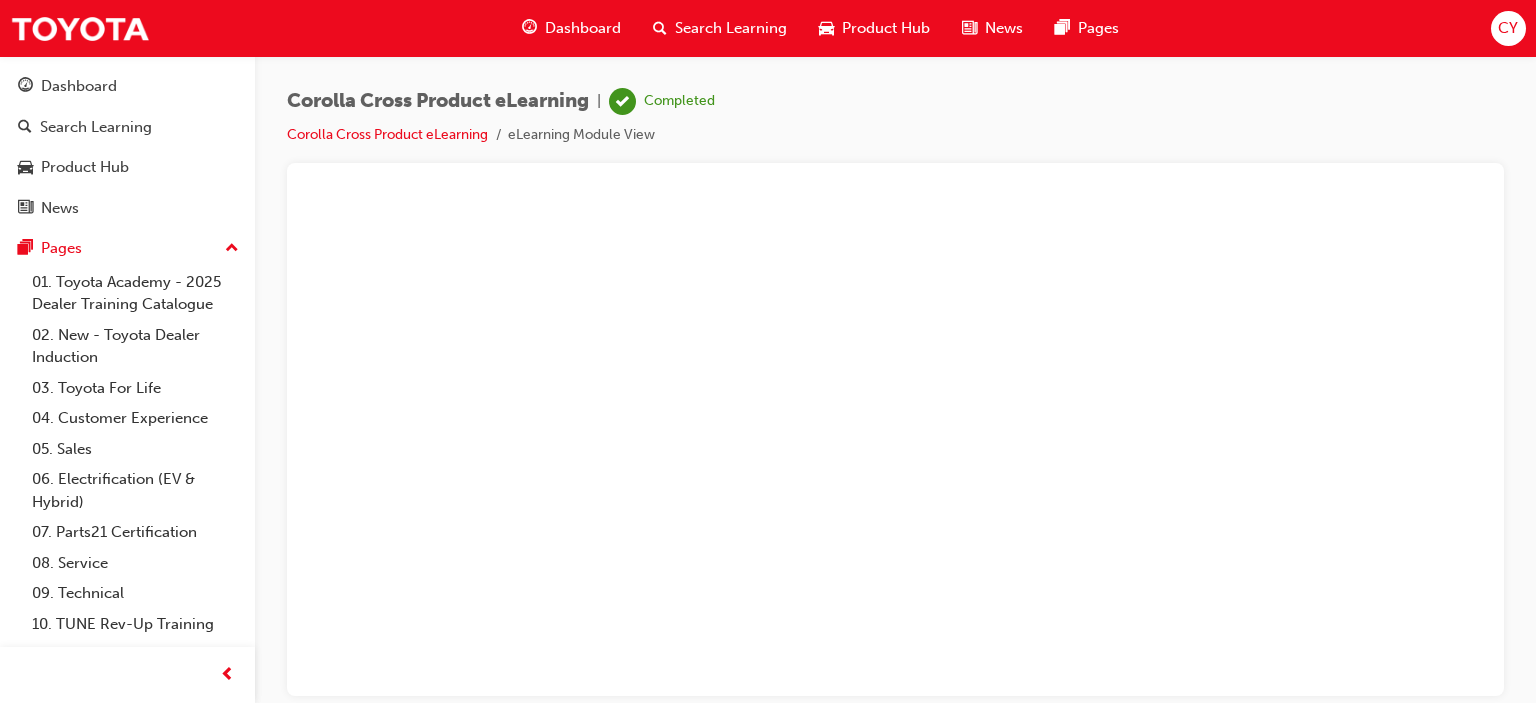 scroll, scrollTop: 0, scrollLeft: 0, axis: both 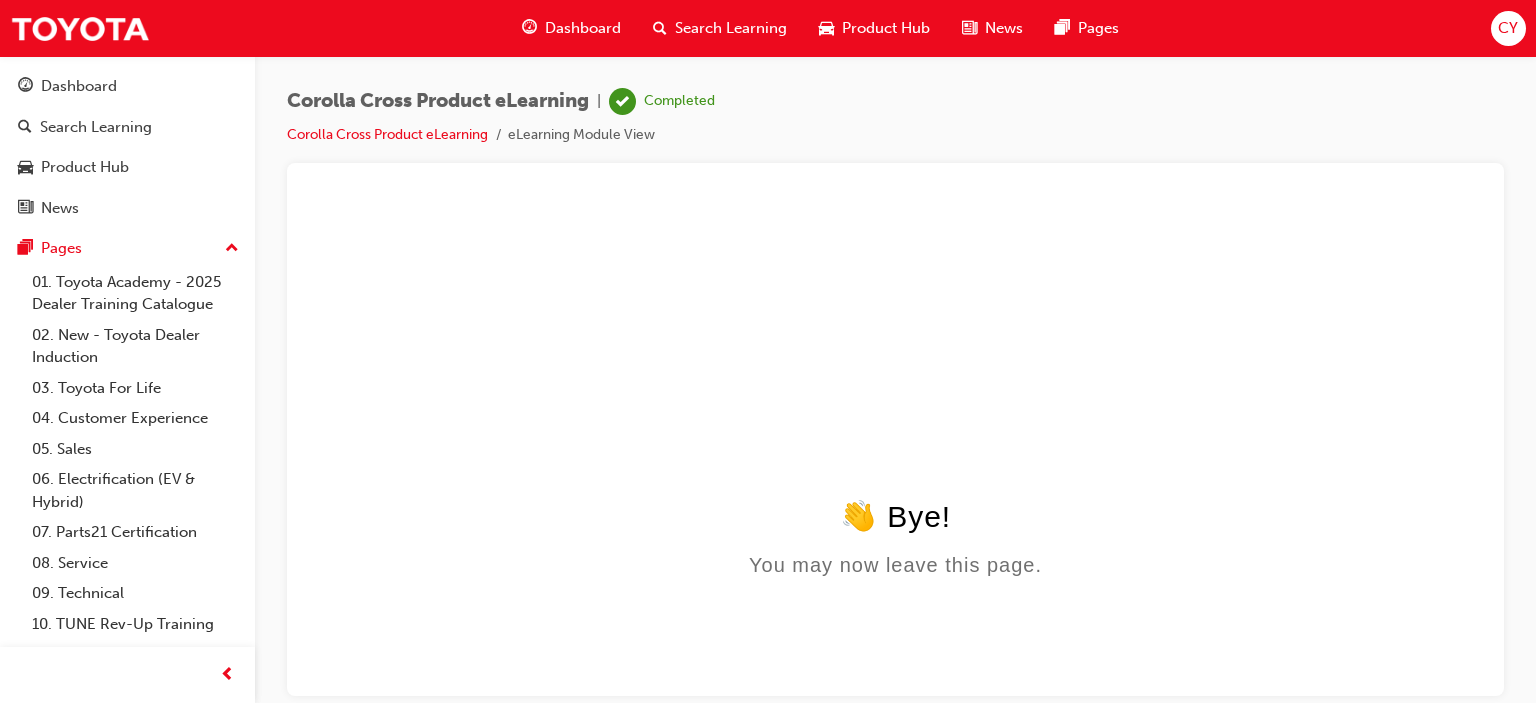click on "Dashboard" at bounding box center [583, 28] 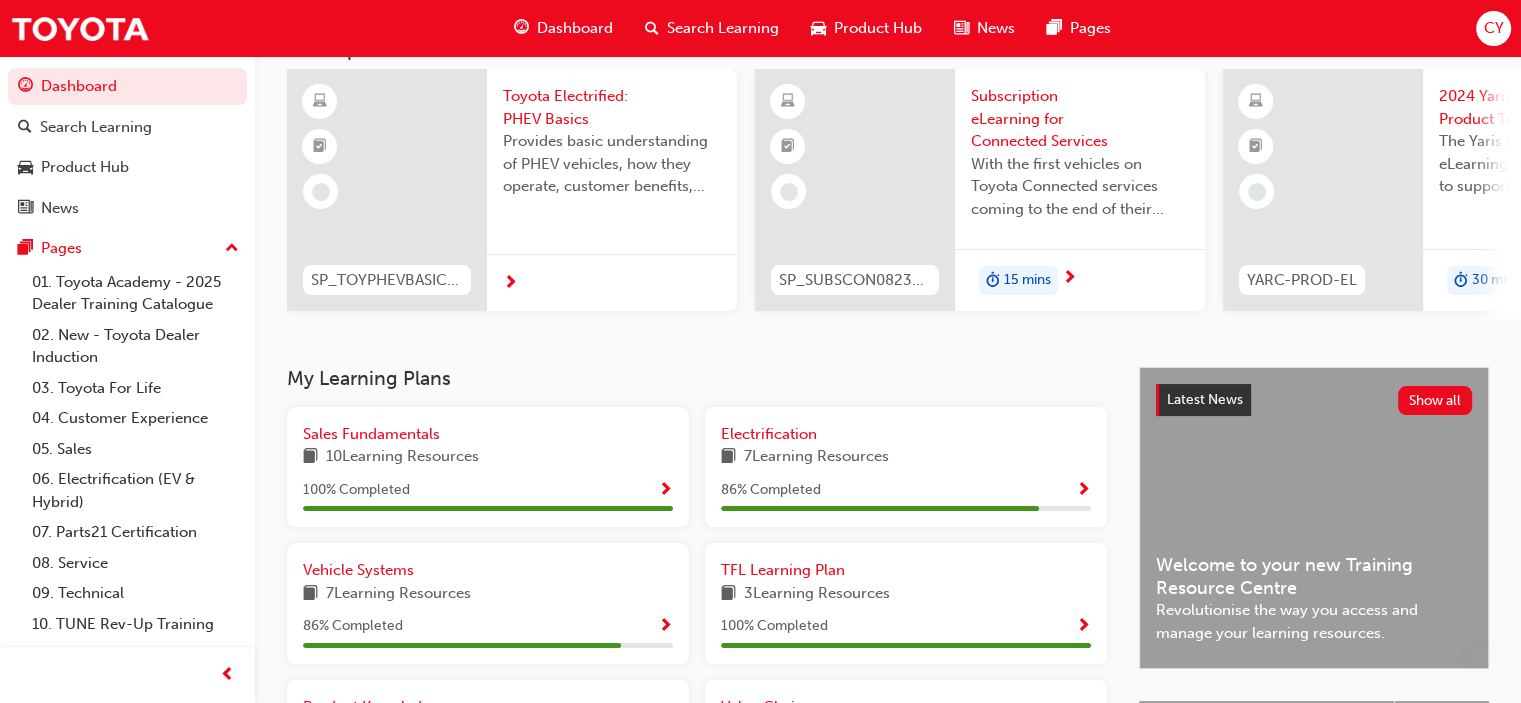 scroll, scrollTop: 0, scrollLeft: 0, axis: both 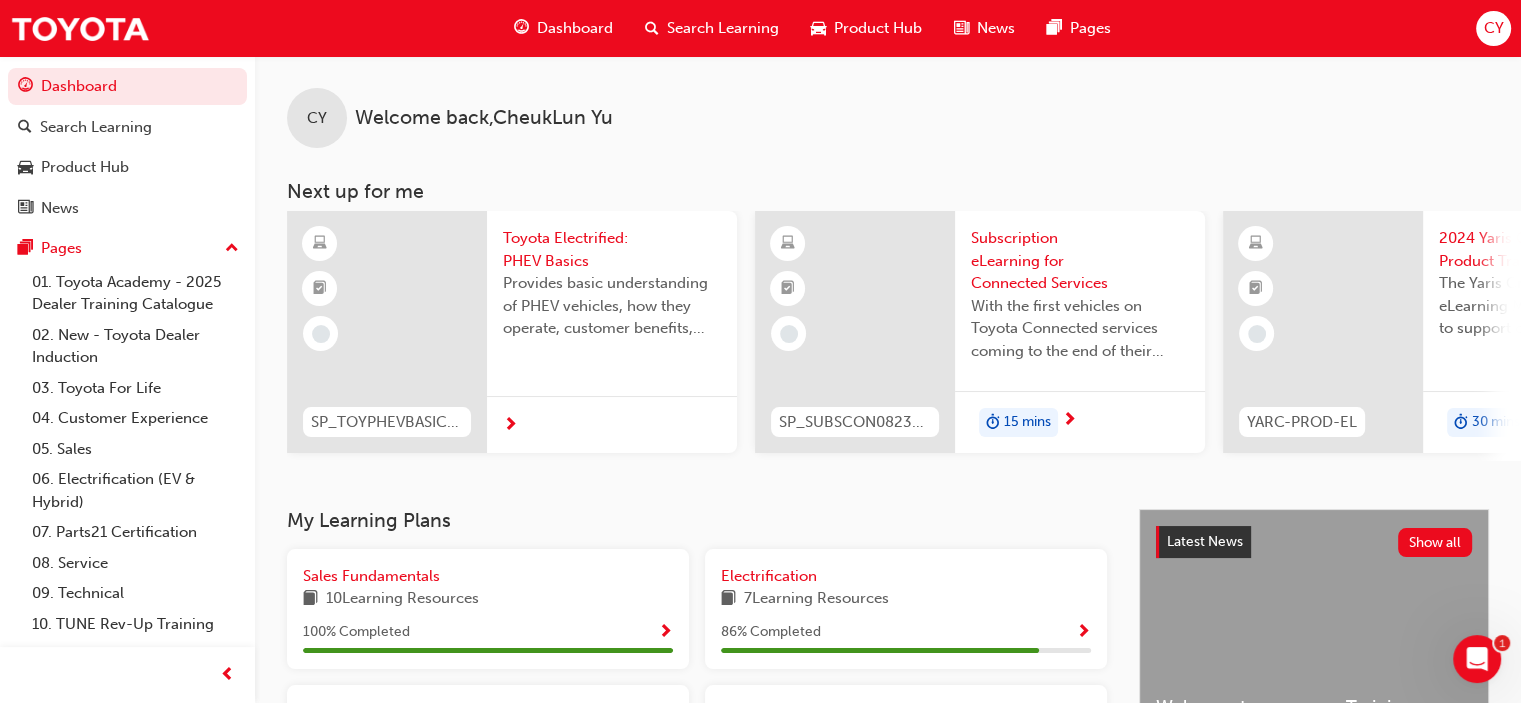 click on "Toyota Electrified: PHEV Basics" at bounding box center [612, 249] 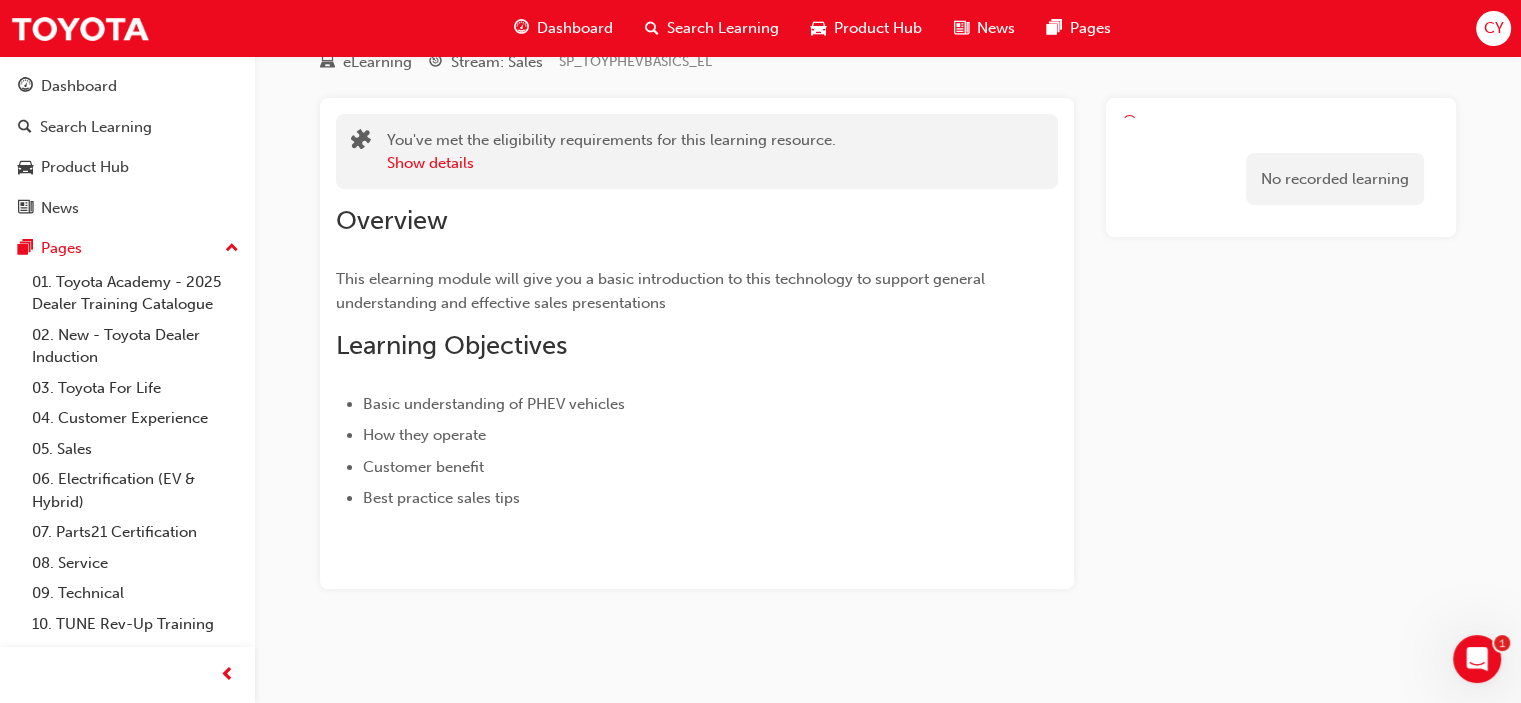 scroll, scrollTop: 0, scrollLeft: 0, axis: both 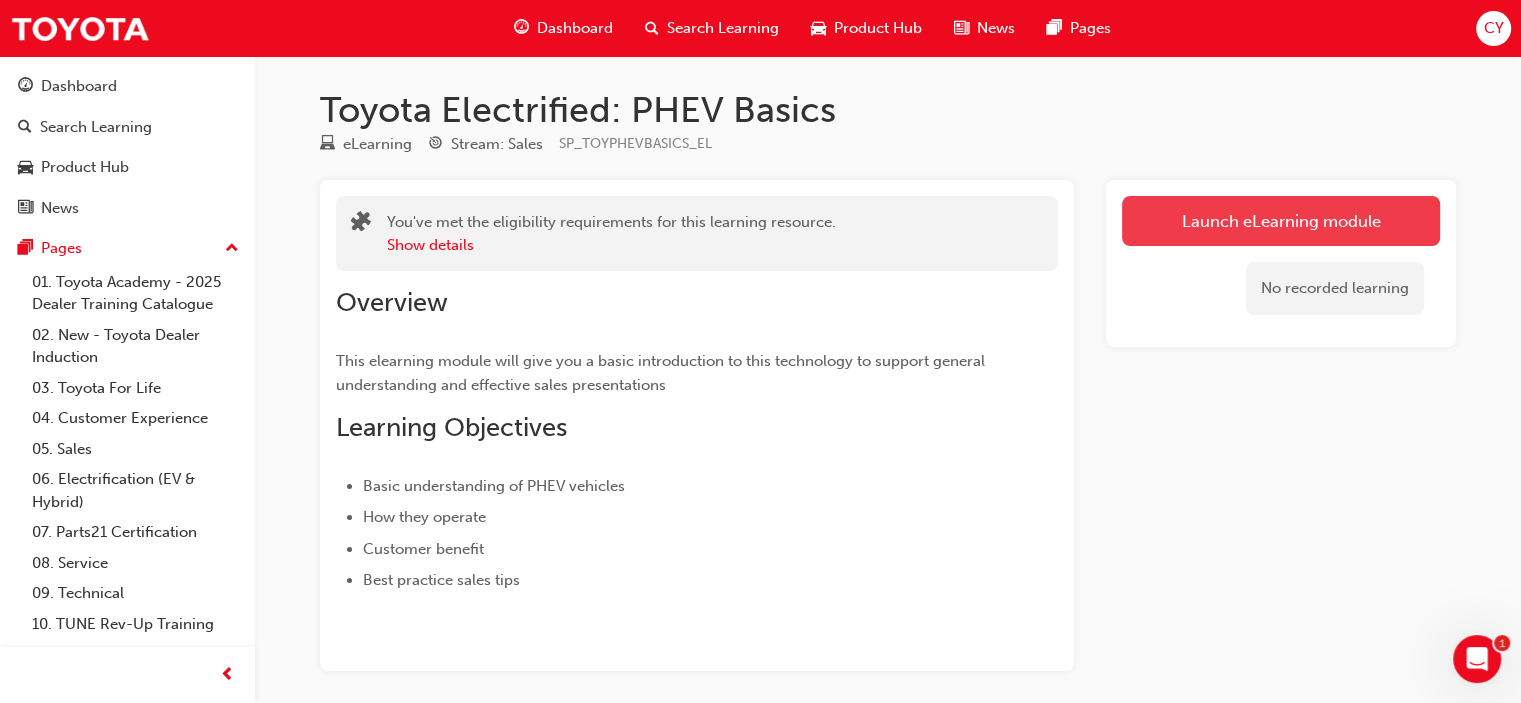 click on "Launch eLearning module" at bounding box center [1281, 221] 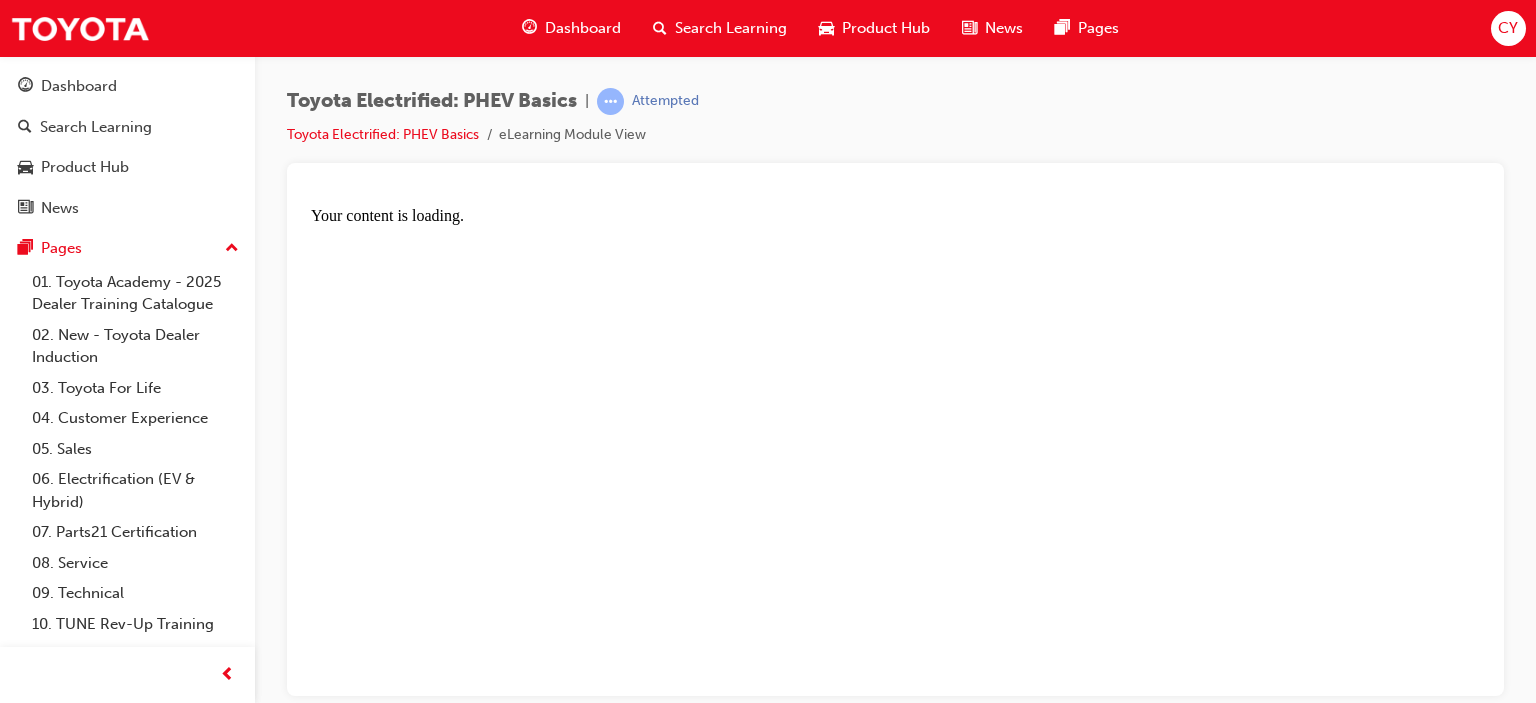 scroll, scrollTop: 0, scrollLeft: 0, axis: both 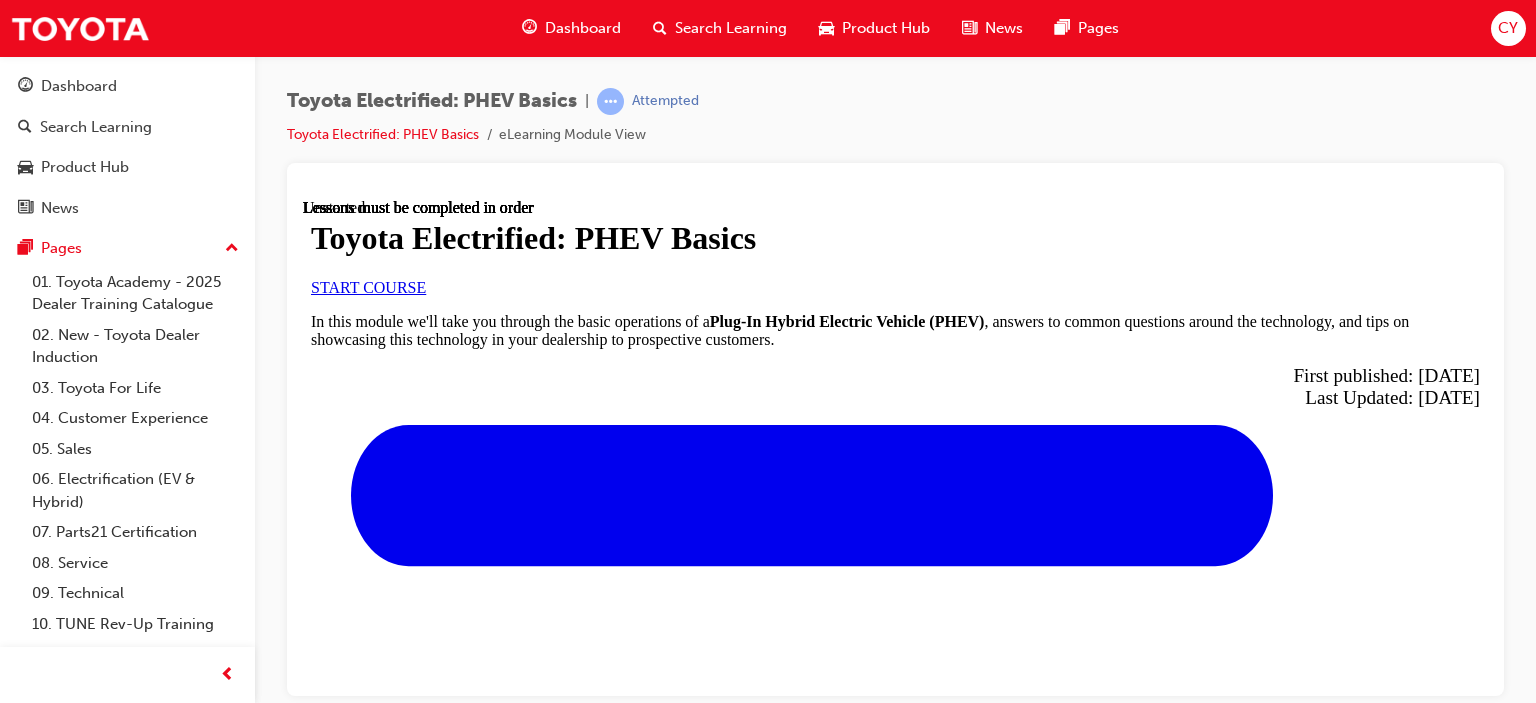 click on "START COURSE" at bounding box center [368, 286] 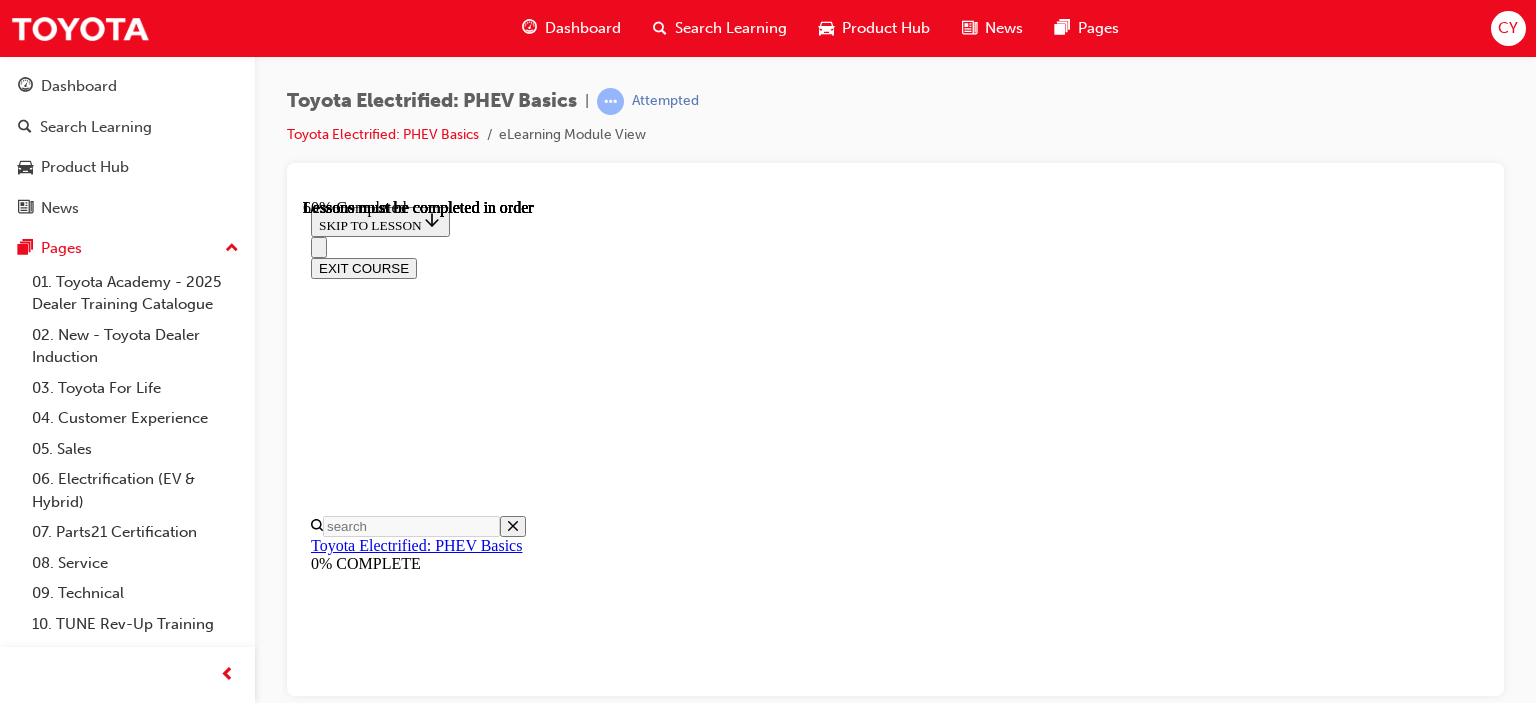 scroll, scrollTop: 1362, scrollLeft: 0, axis: vertical 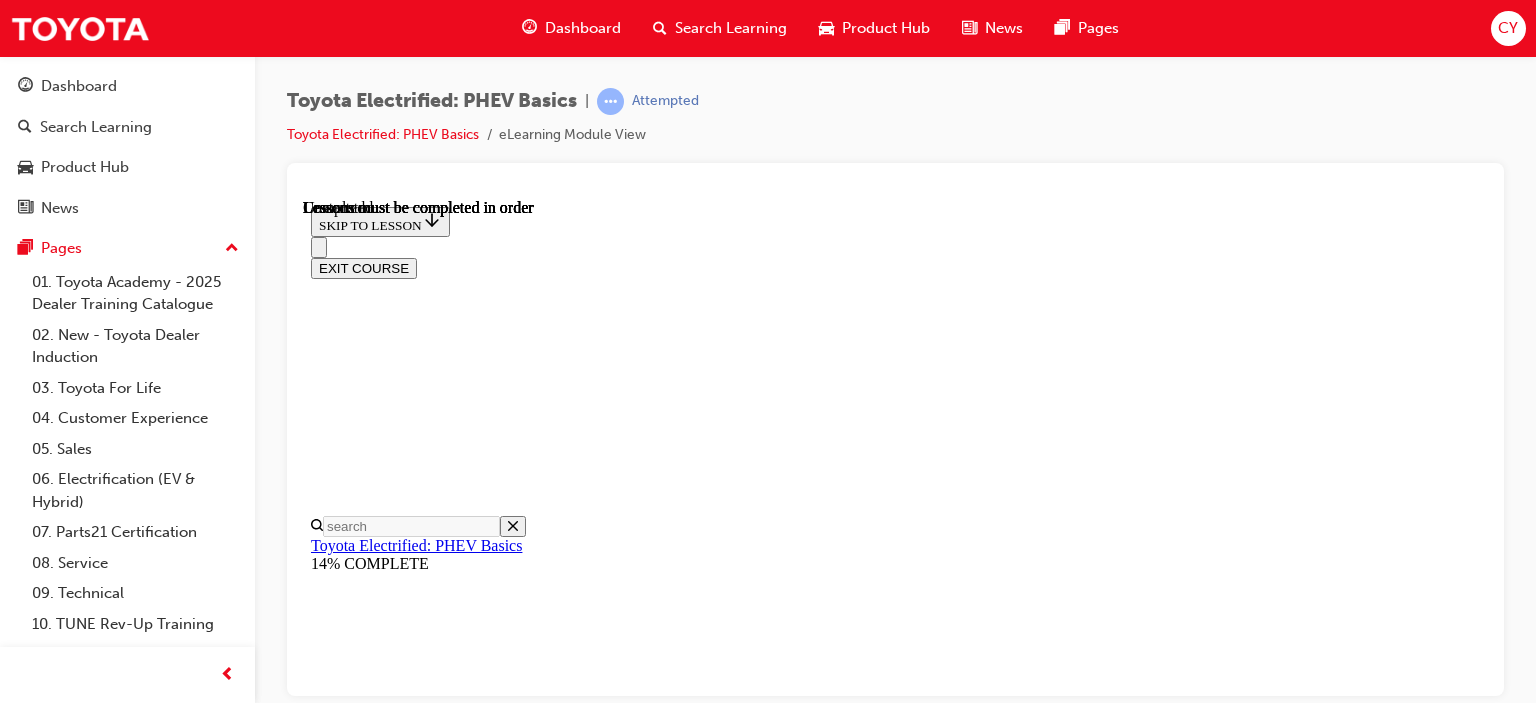 click at bounding box center (359, 12482) 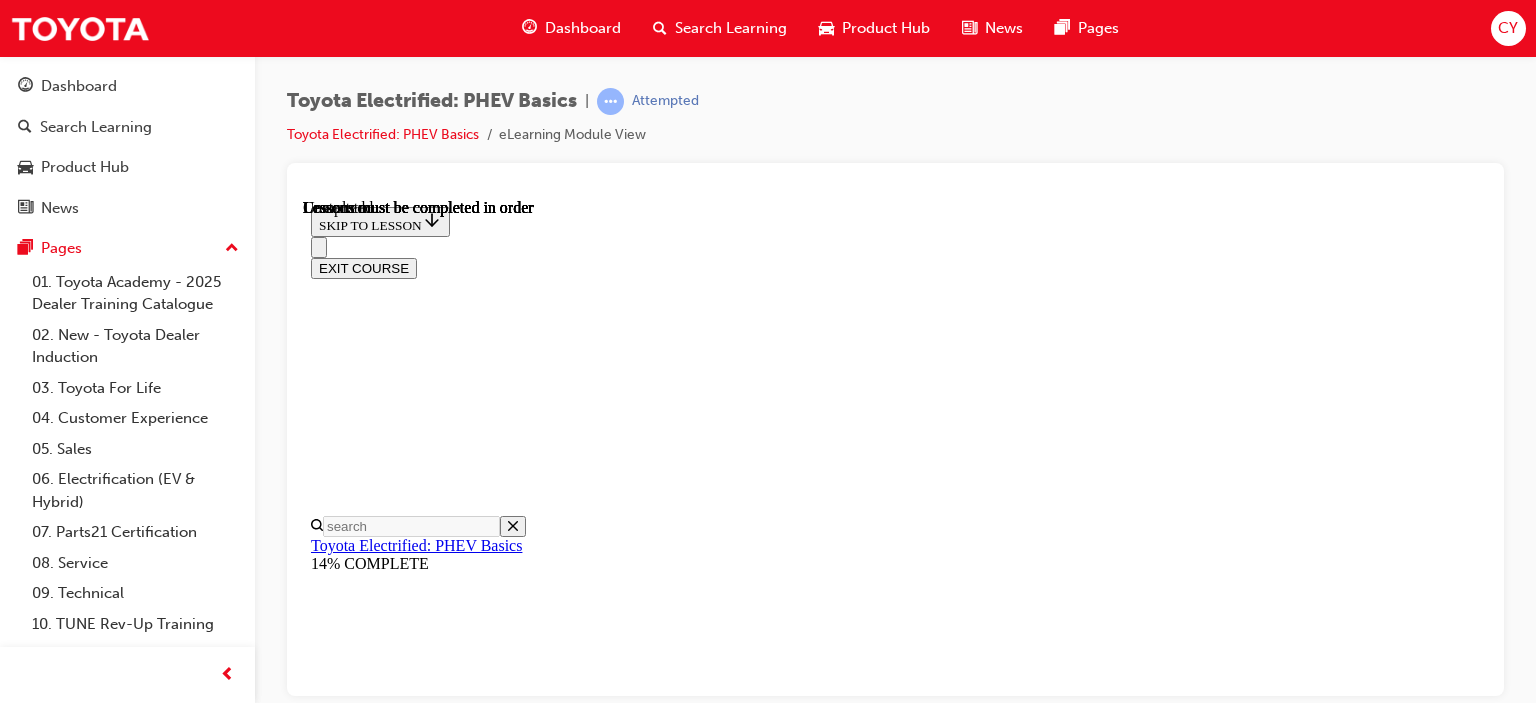 scroll, scrollTop: 0, scrollLeft: 0, axis: both 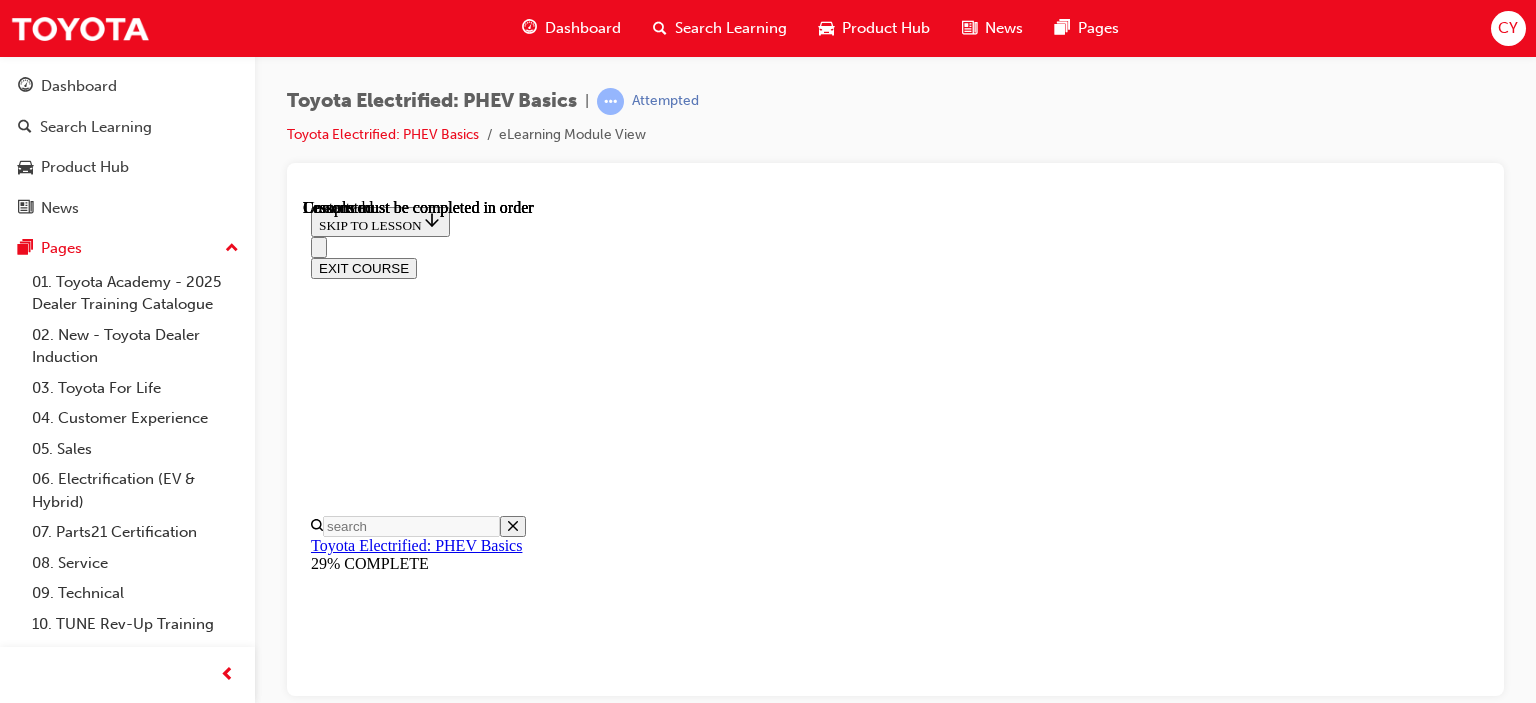 click at bounding box center [385, 10617] 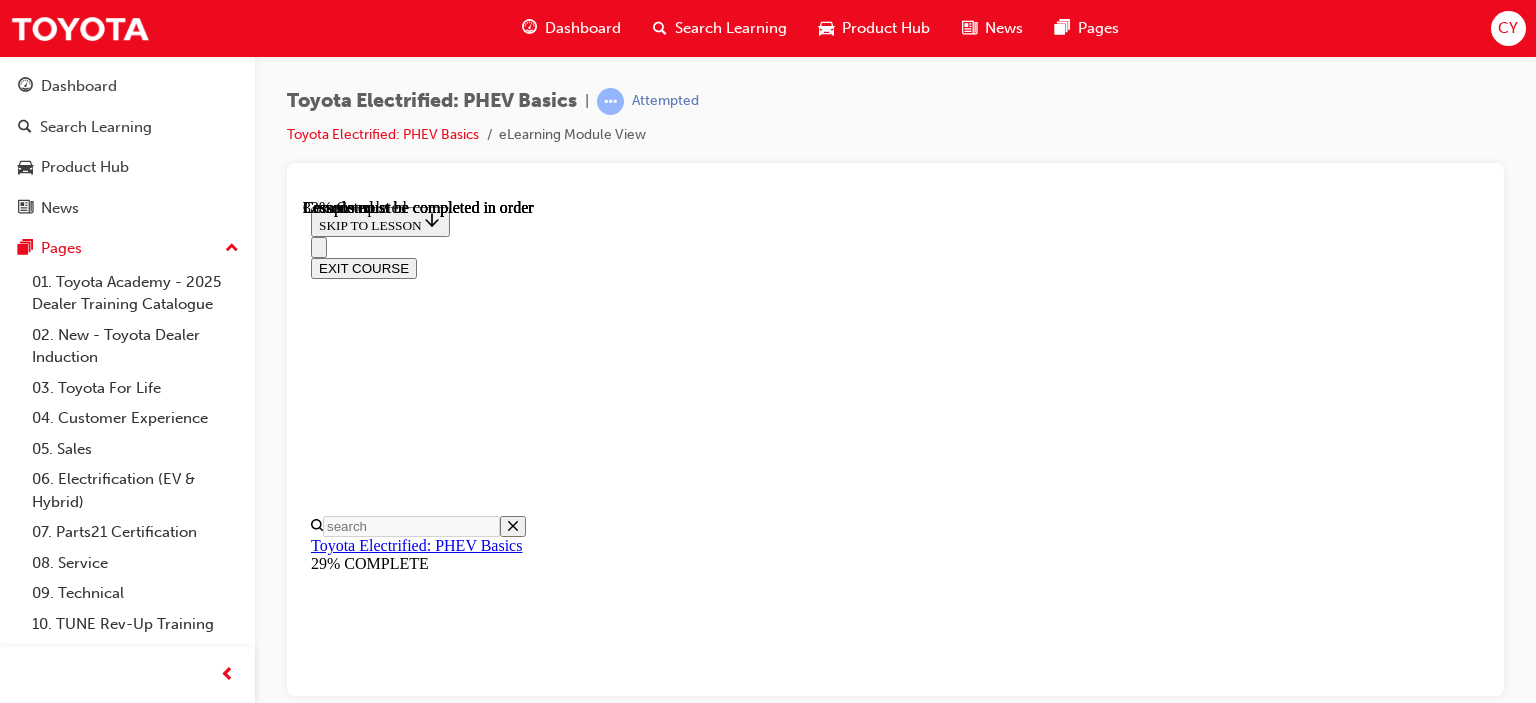 scroll, scrollTop: 308, scrollLeft: 0, axis: vertical 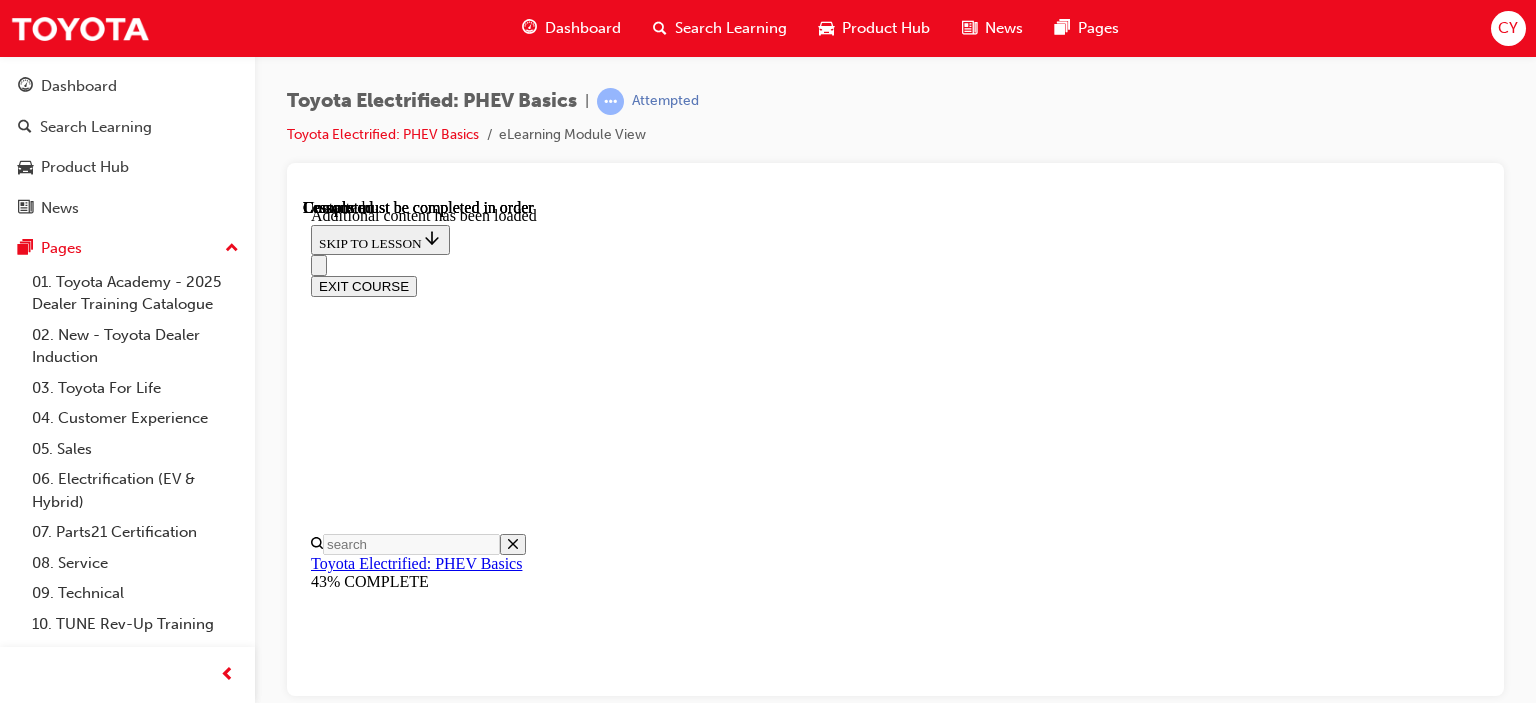 click on "Lesson 4 - PHEV FAQs" at bounding box center (387, 11040) 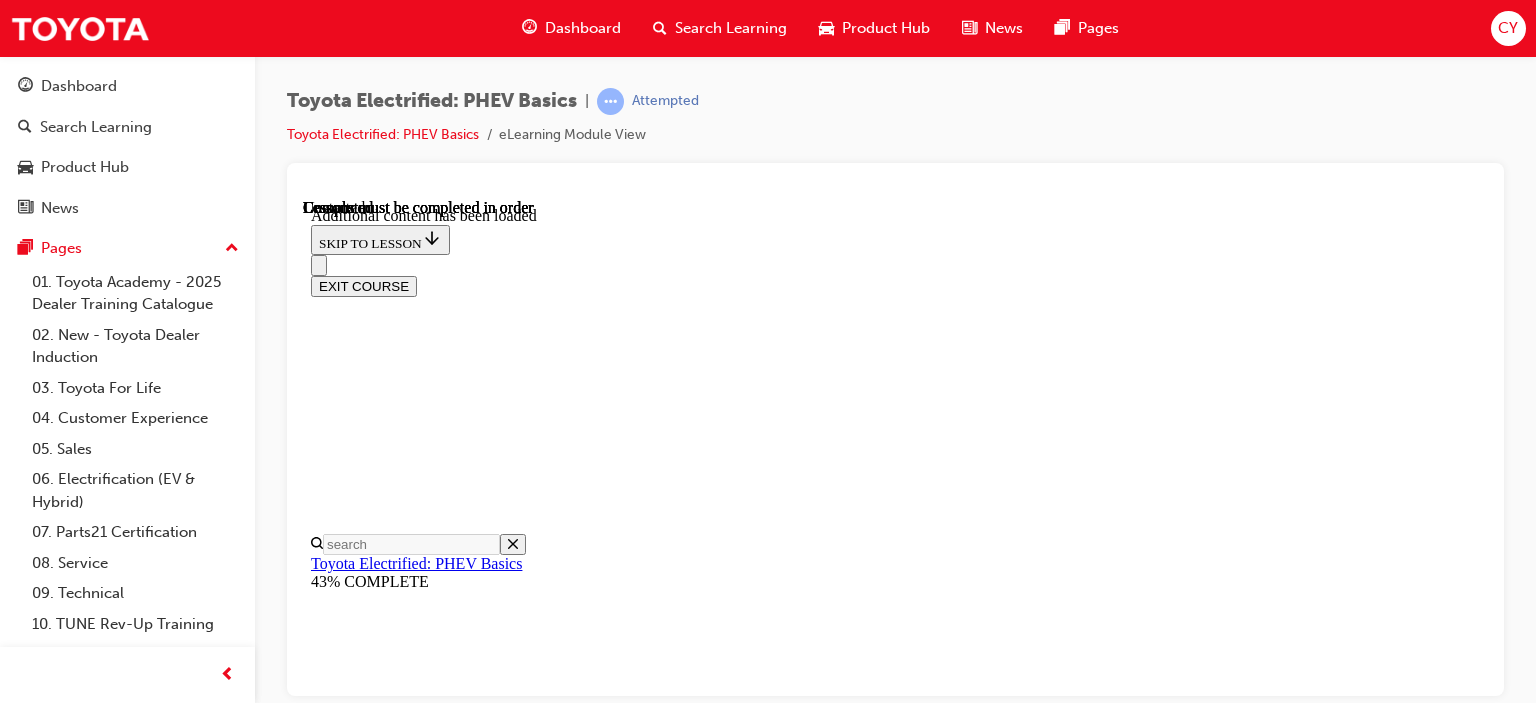 scroll, scrollTop: 0, scrollLeft: 0, axis: both 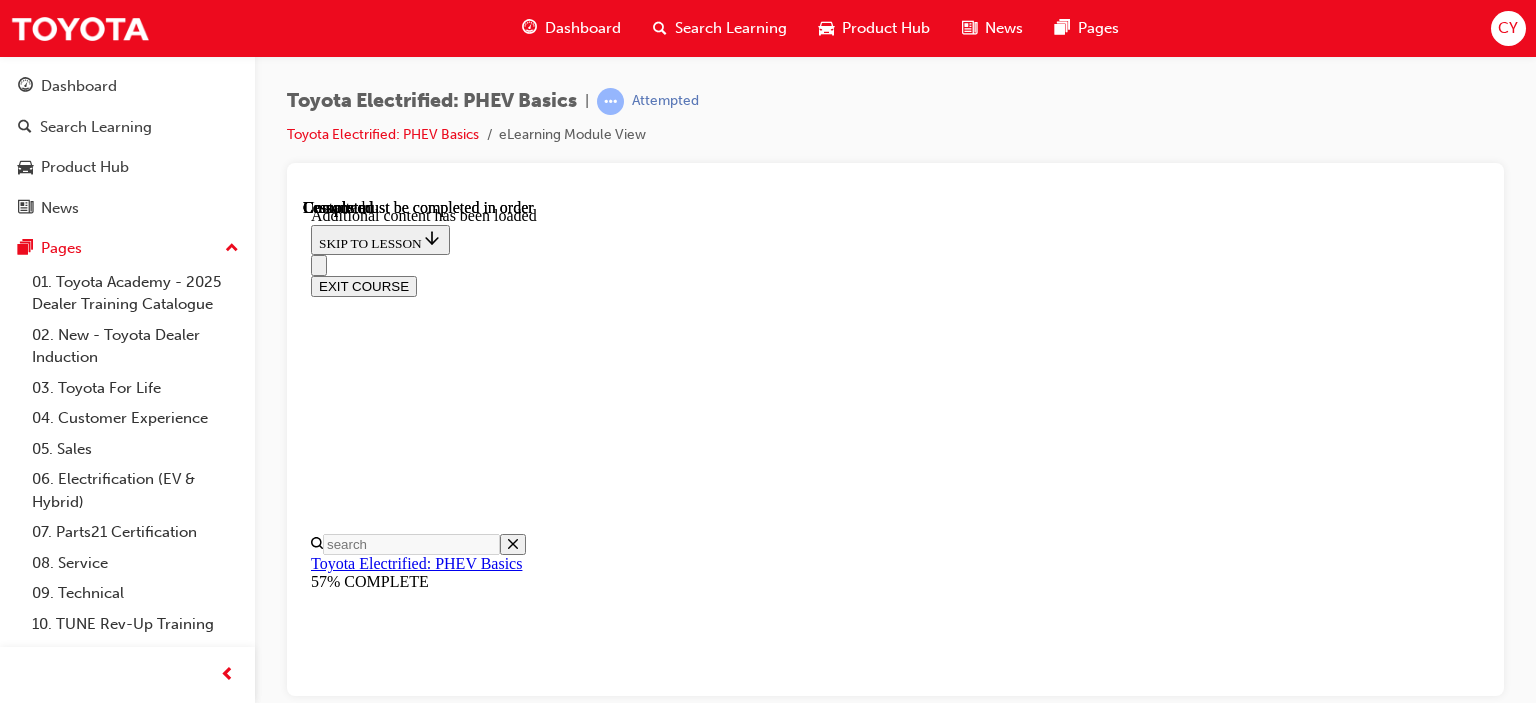 click on "Is Toyota new to PHEVs?" at bounding box center (394, 10391) 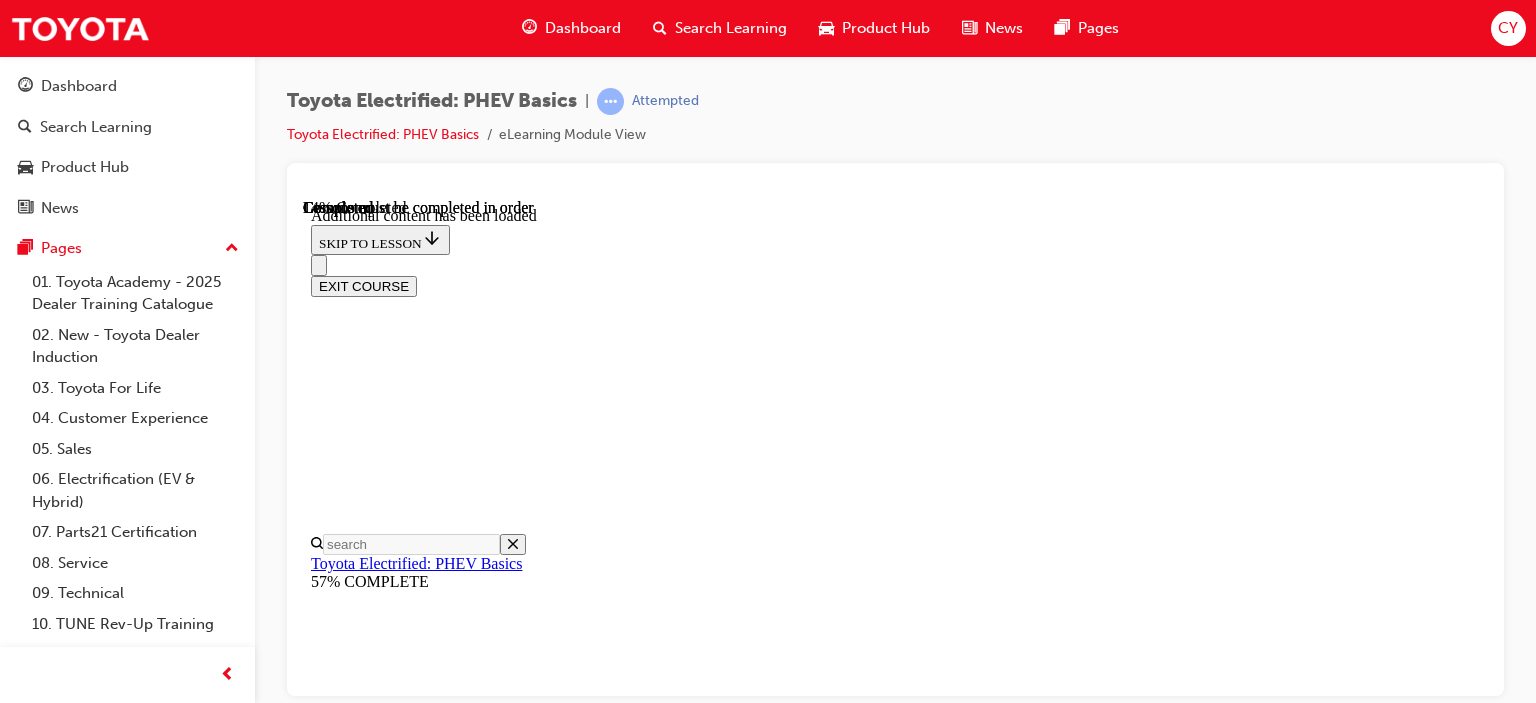 scroll, scrollTop: 144, scrollLeft: 0, axis: vertical 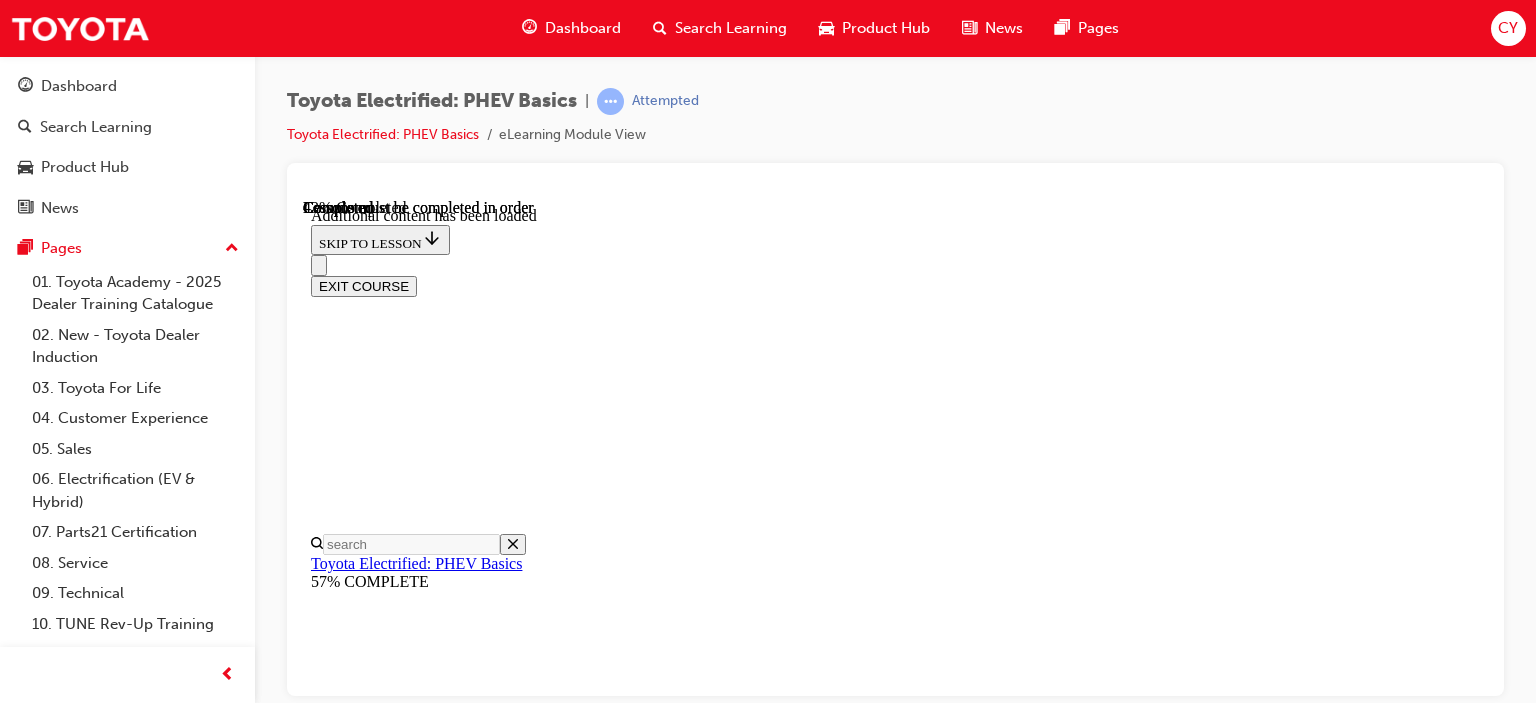 click on "CONTINUE" at bounding box center (353, 10837) 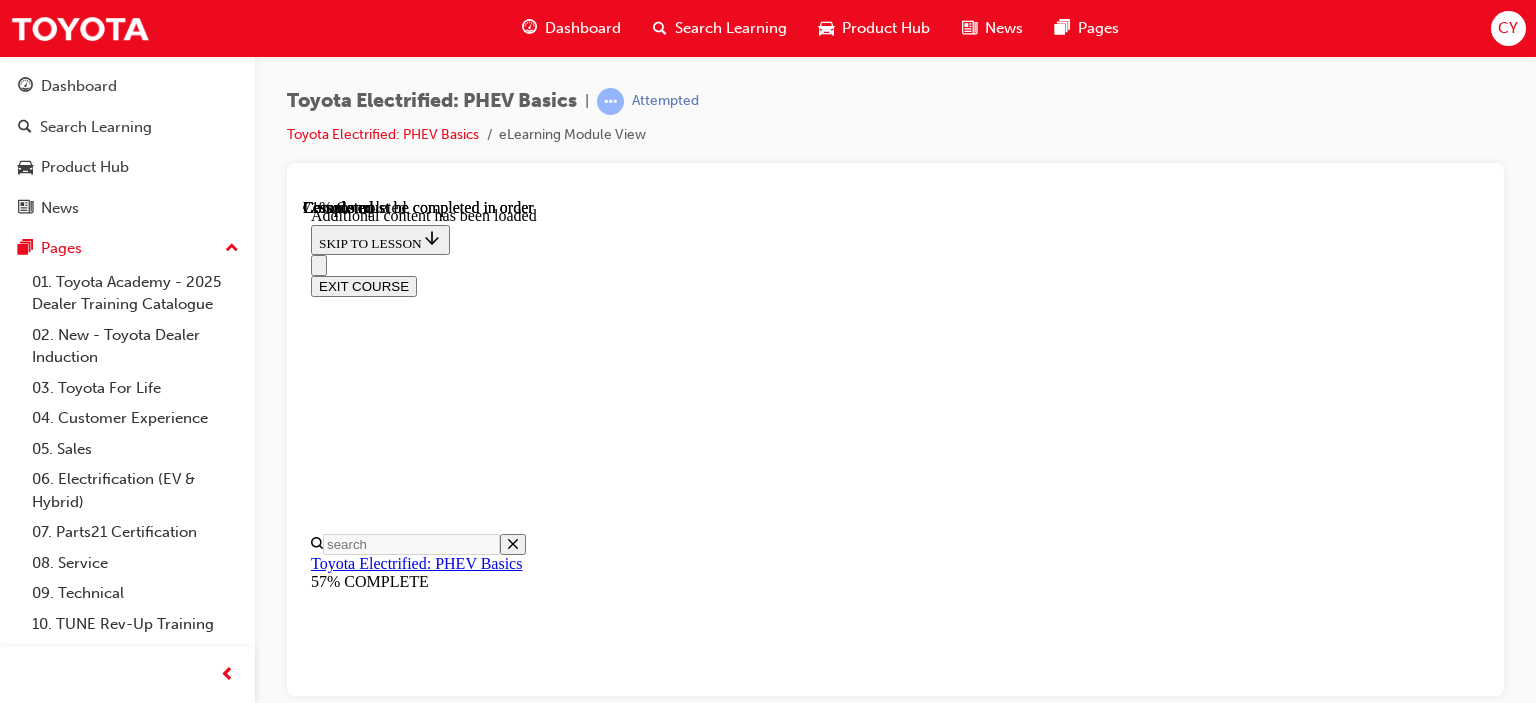 scroll, scrollTop: 959, scrollLeft: 0, axis: vertical 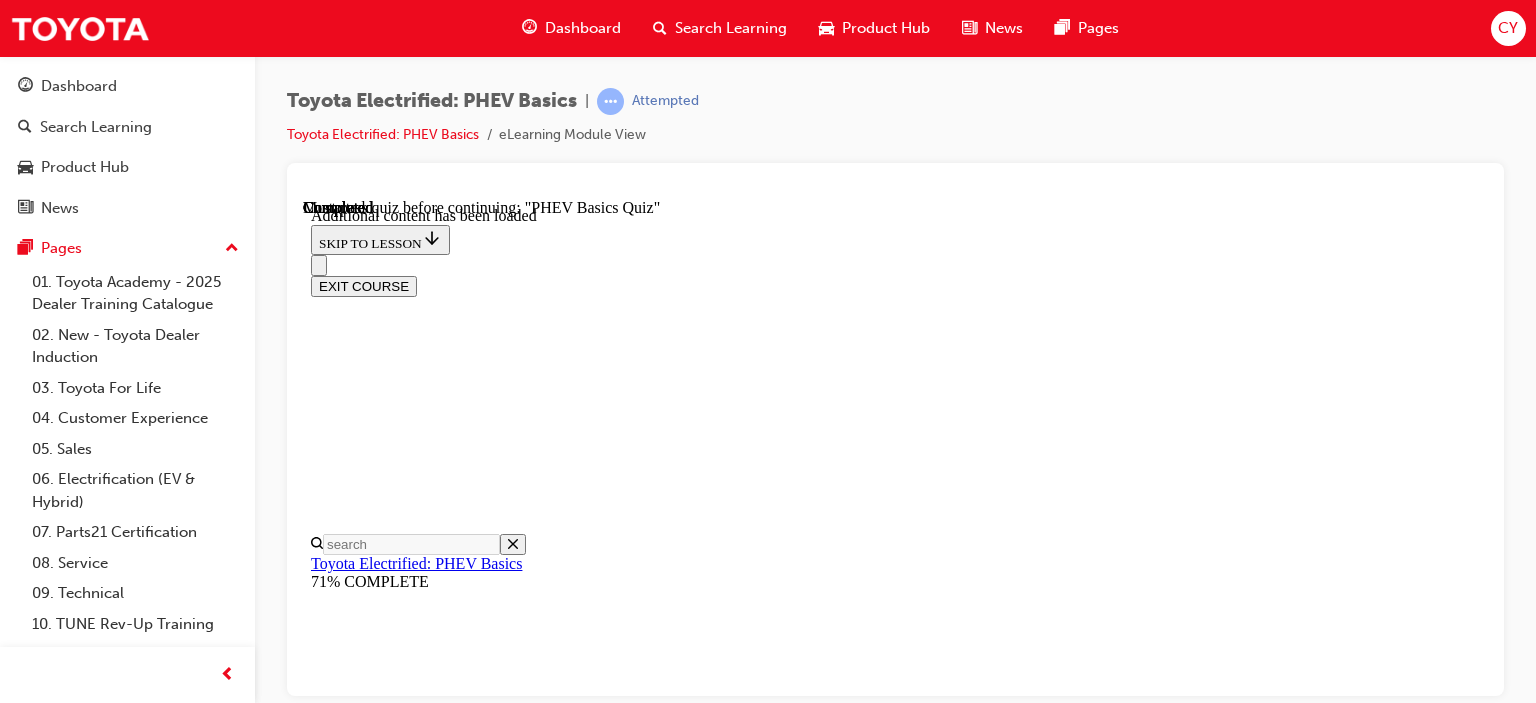 click on "Lesson 6 - PHEV Basics Quiz" at bounding box center [407, 11443] 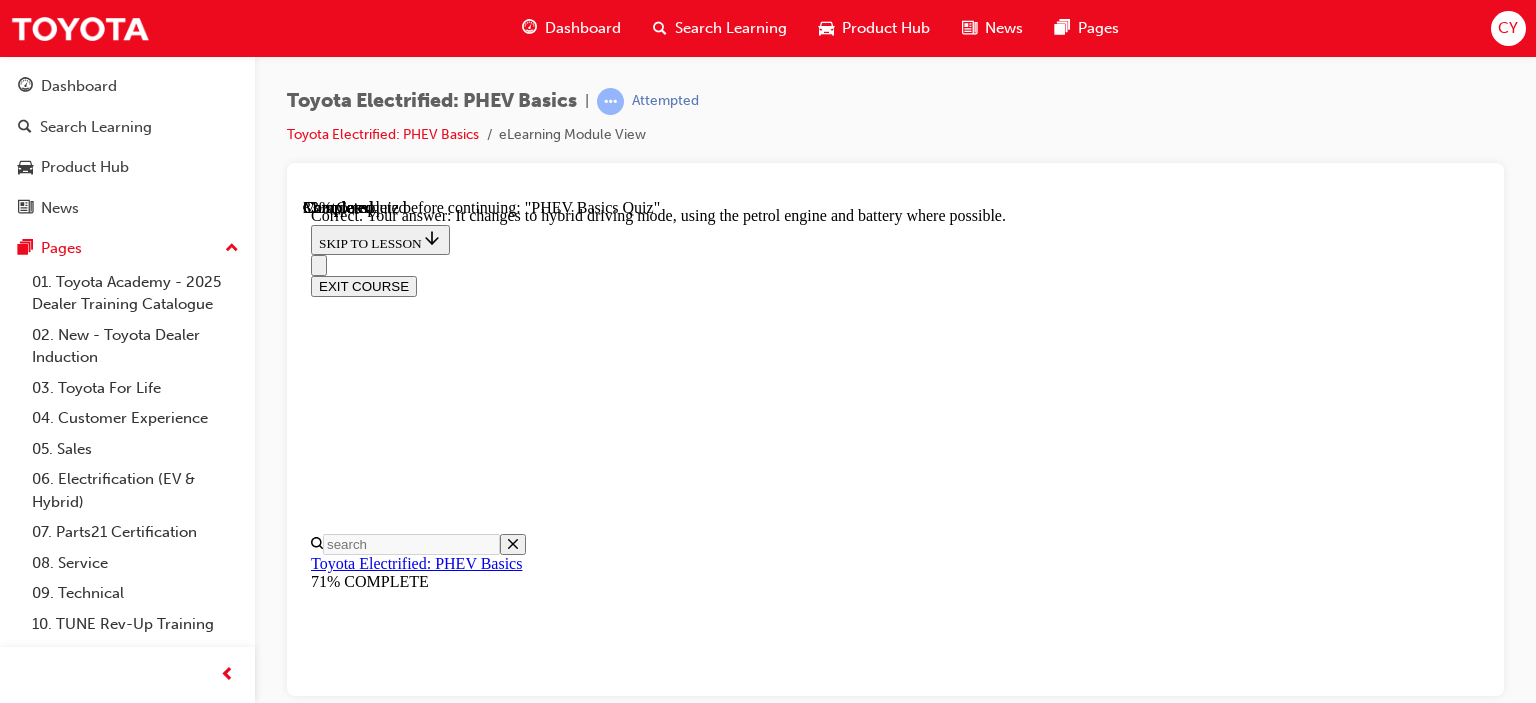 scroll, scrollTop: 464, scrollLeft: 0, axis: vertical 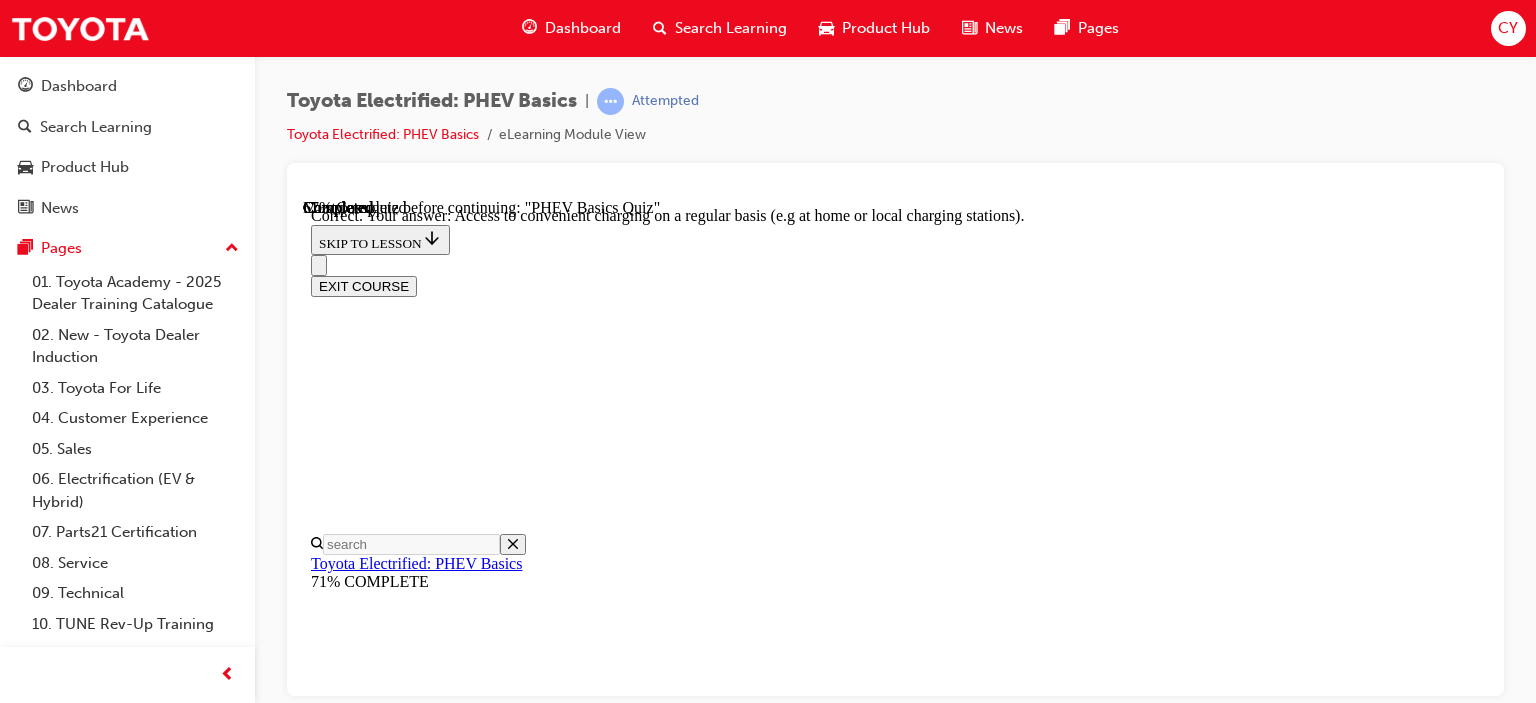 click on "NEXT" at bounding box center (337, 23339) 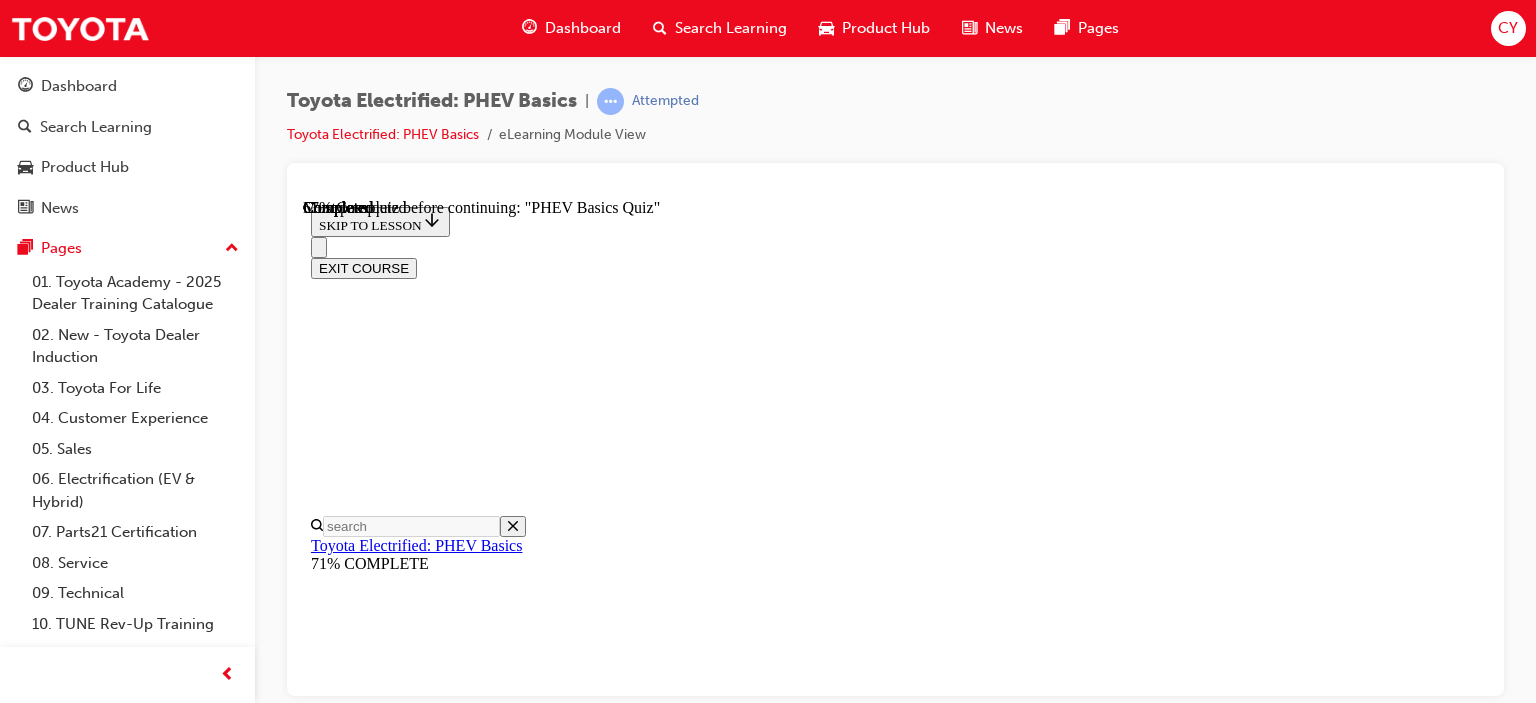 scroll, scrollTop: 300, scrollLeft: 0, axis: vertical 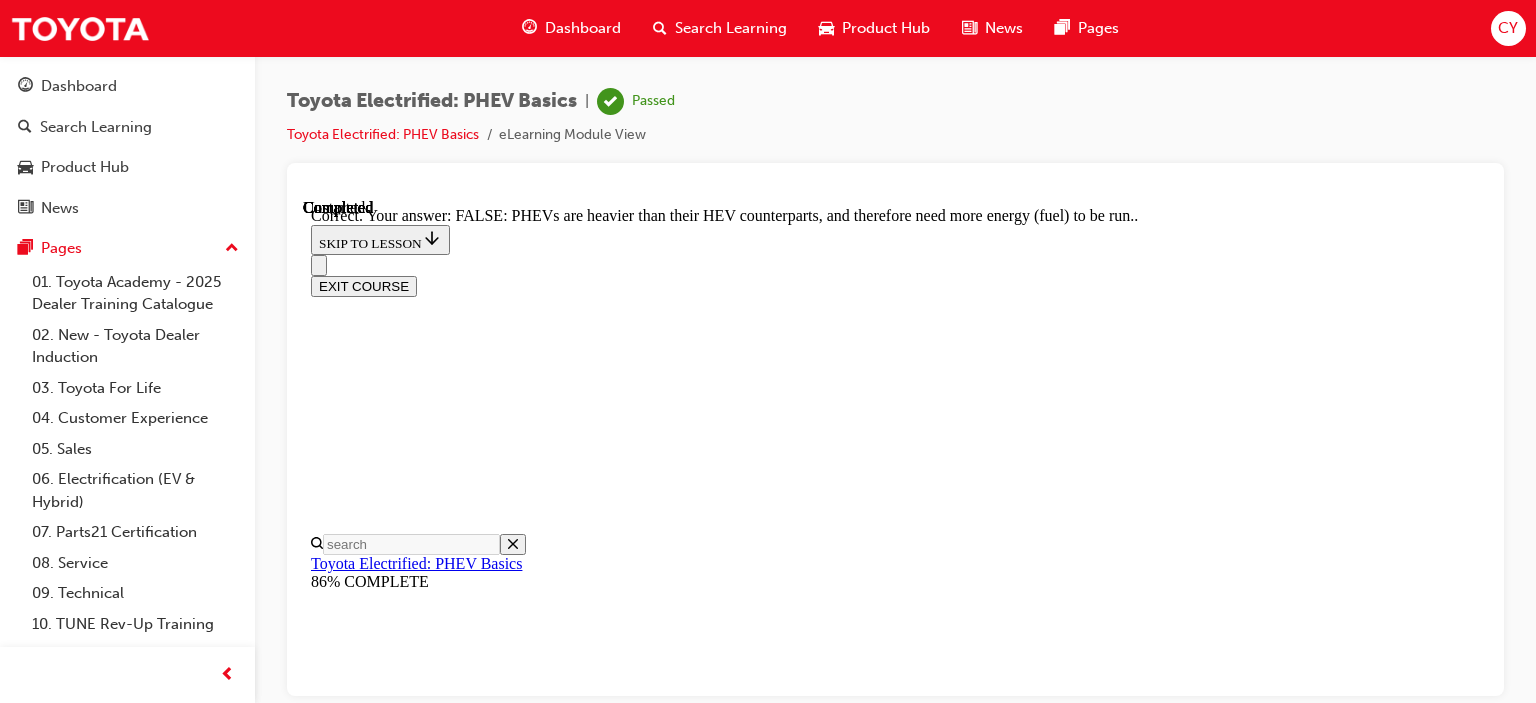 click on "NEXT" at bounding box center (337, 23303) 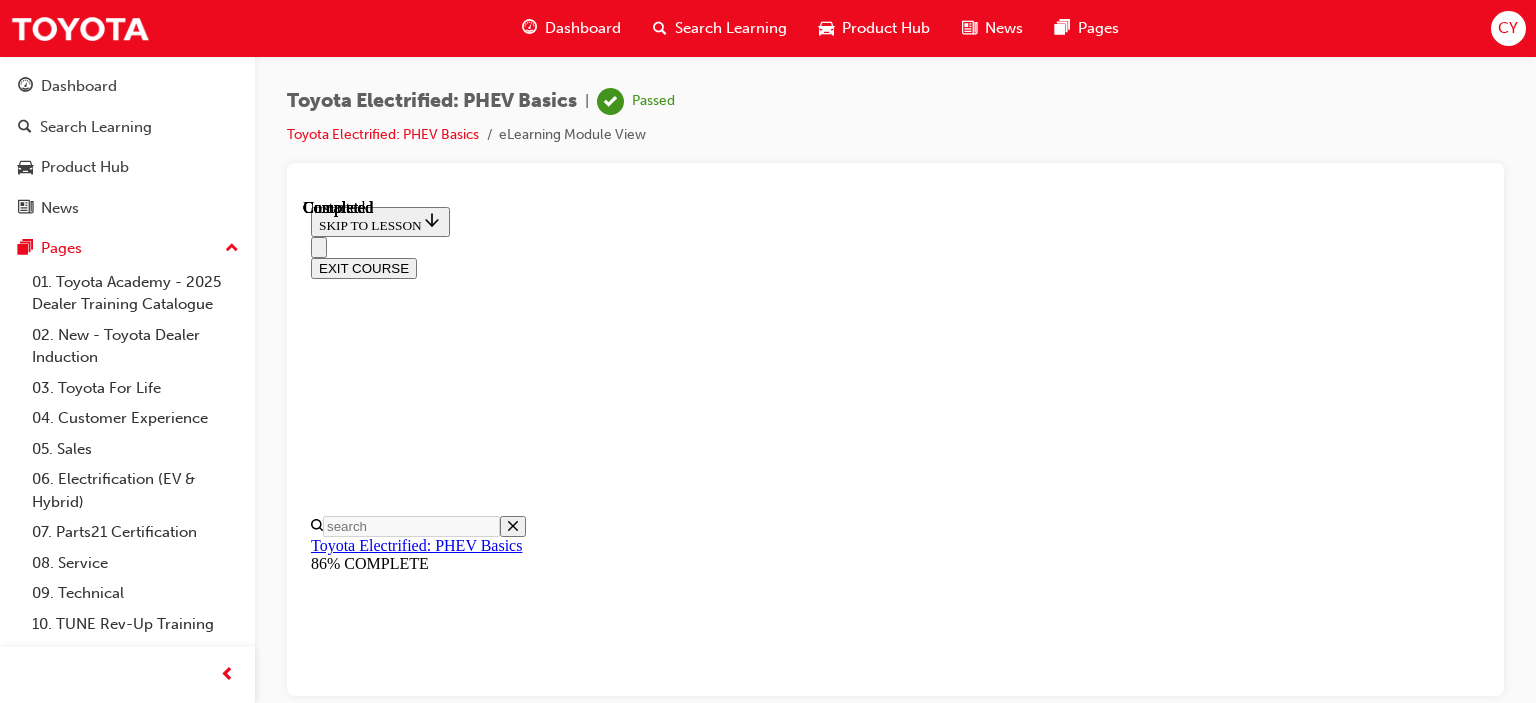 scroll, scrollTop: 584, scrollLeft: 0, axis: vertical 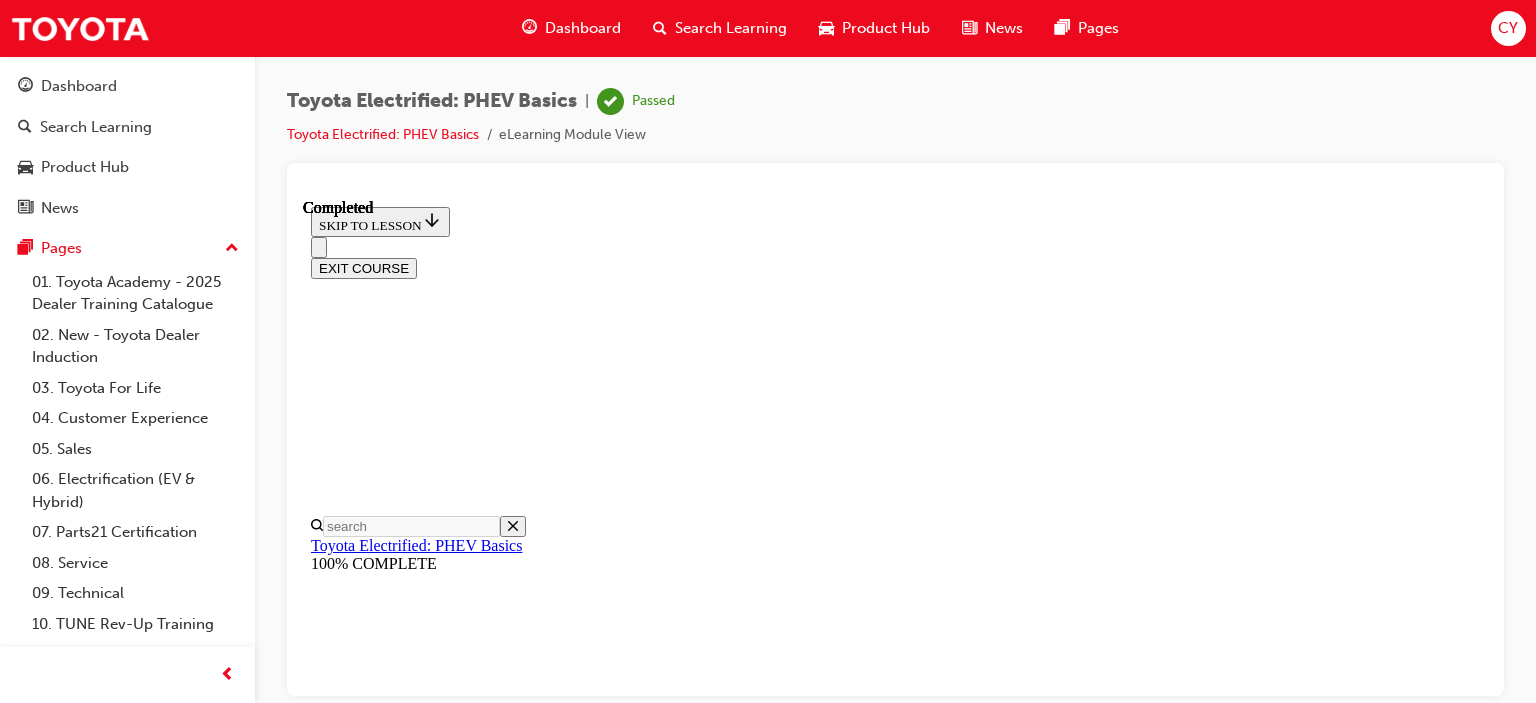 click on "EXIT COURSE" at bounding box center (364, 267) 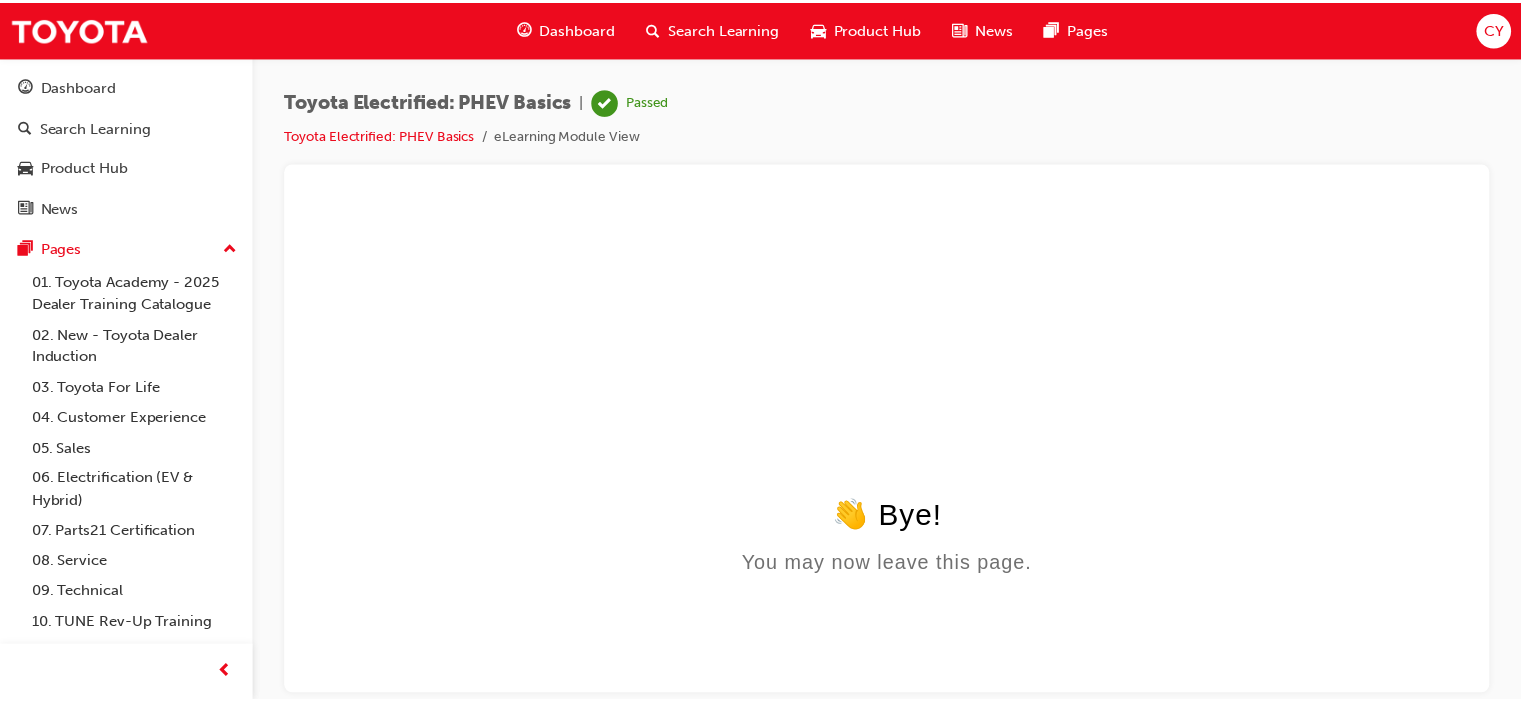 scroll, scrollTop: 0, scrollLeft: 0, axis: both 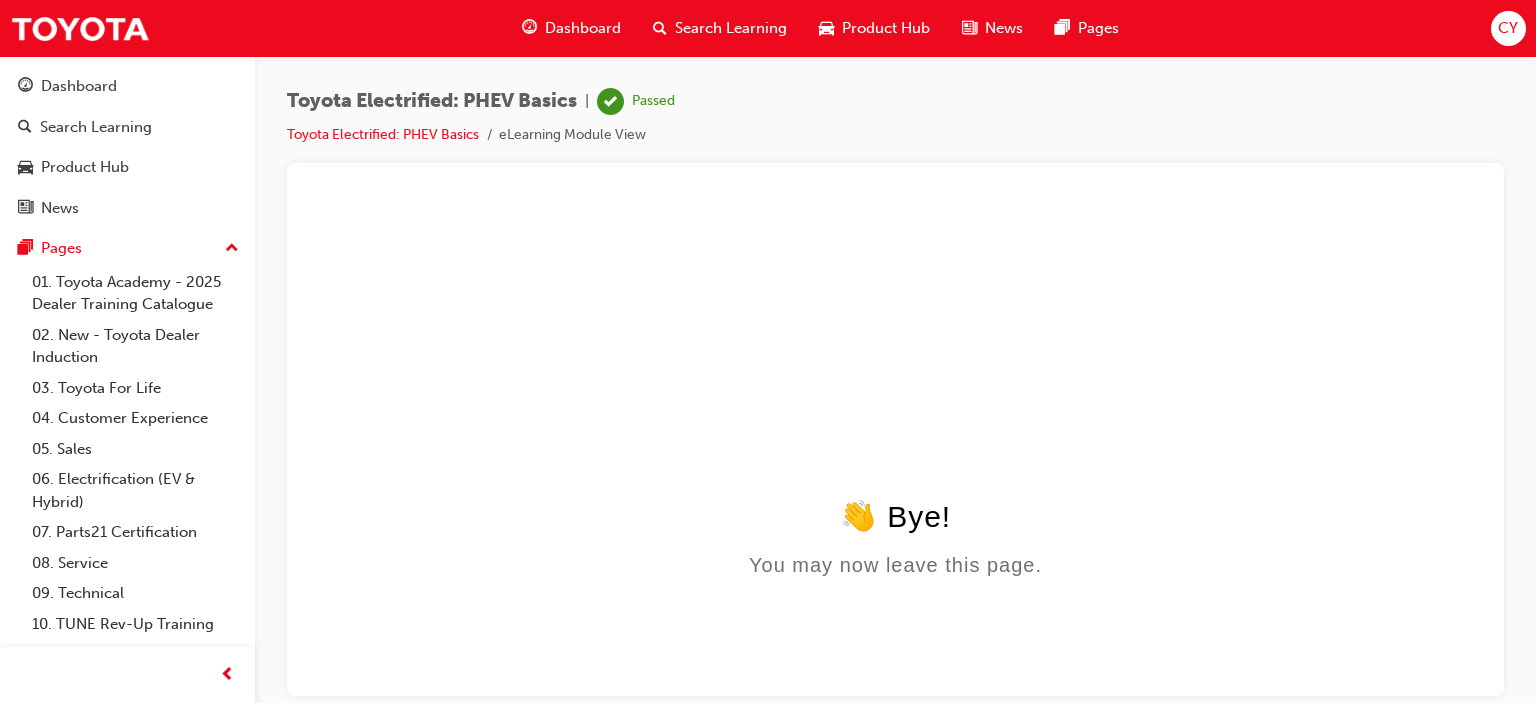 click on "👋 Bye!
You may now leave this page." at bounding box center (895, 391) 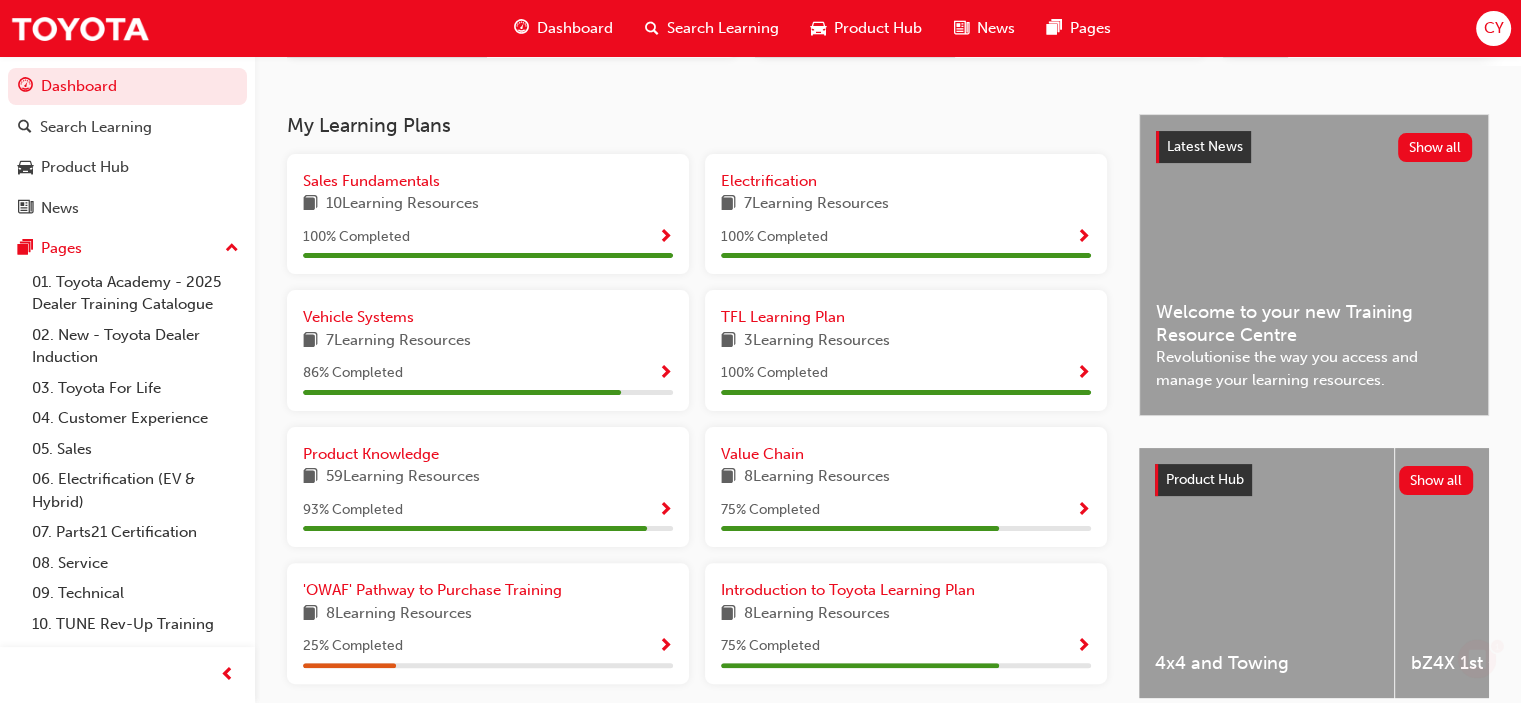 scroll, scrollTop: 490, scrollLeft: 0, axis: vertical 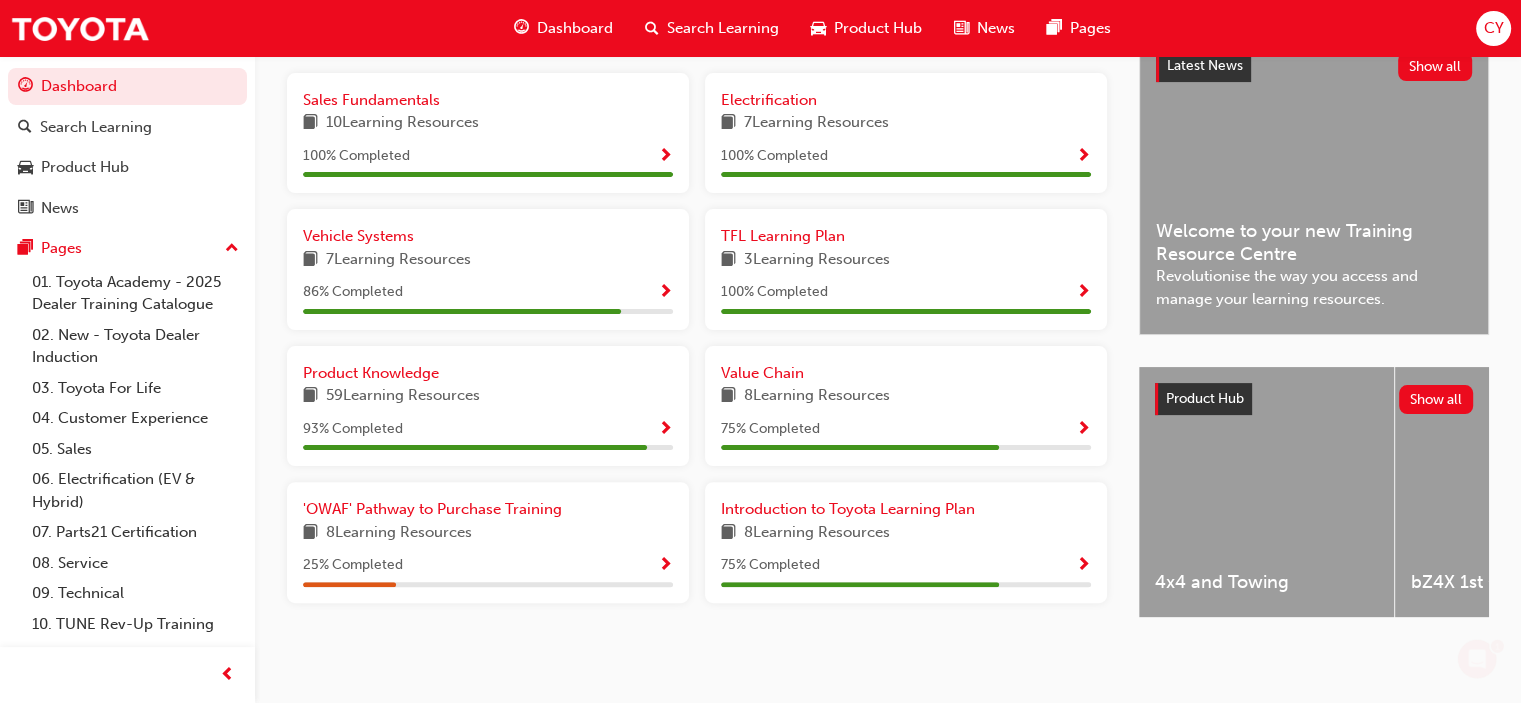 click at bounding box center [665, 566] 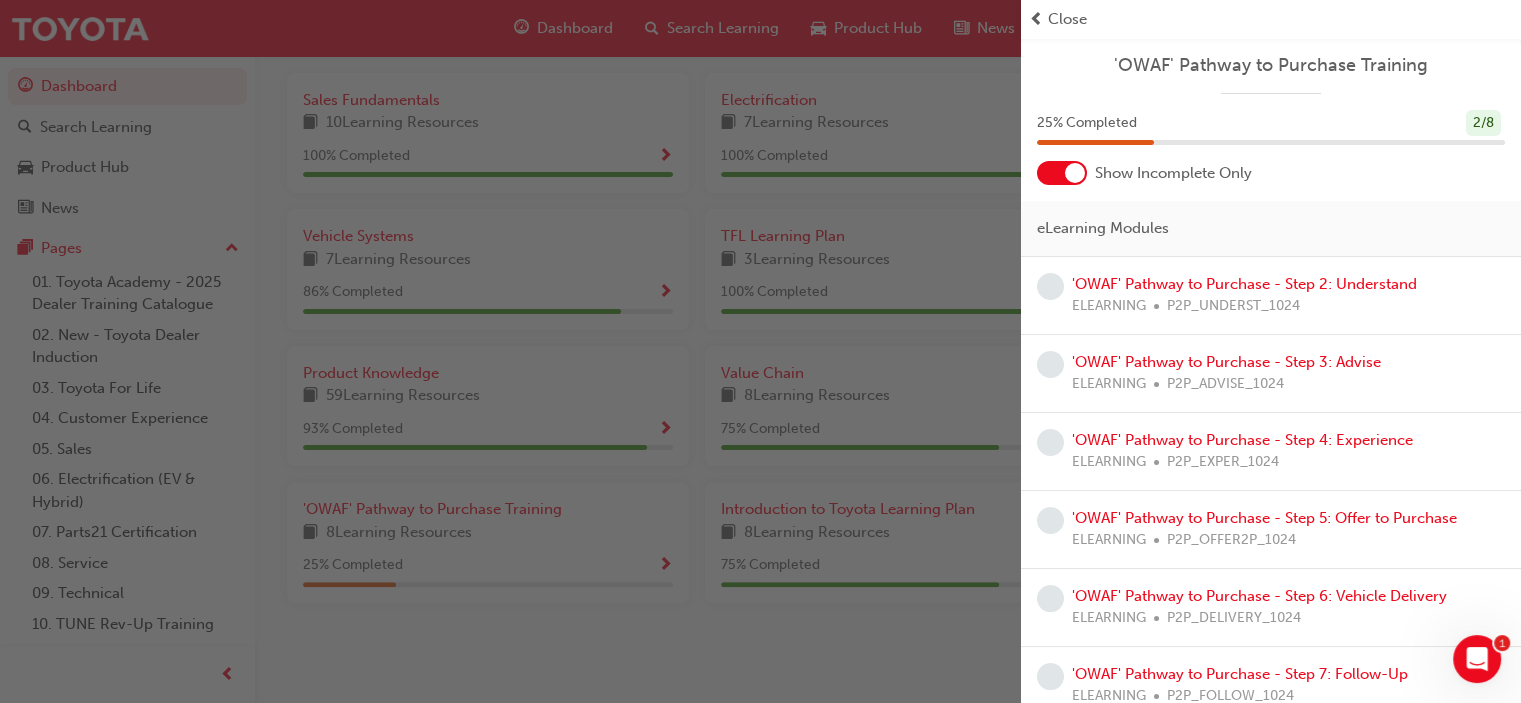 scroll, scrollTop: 20, scrollLeft: 0, axis: vertical 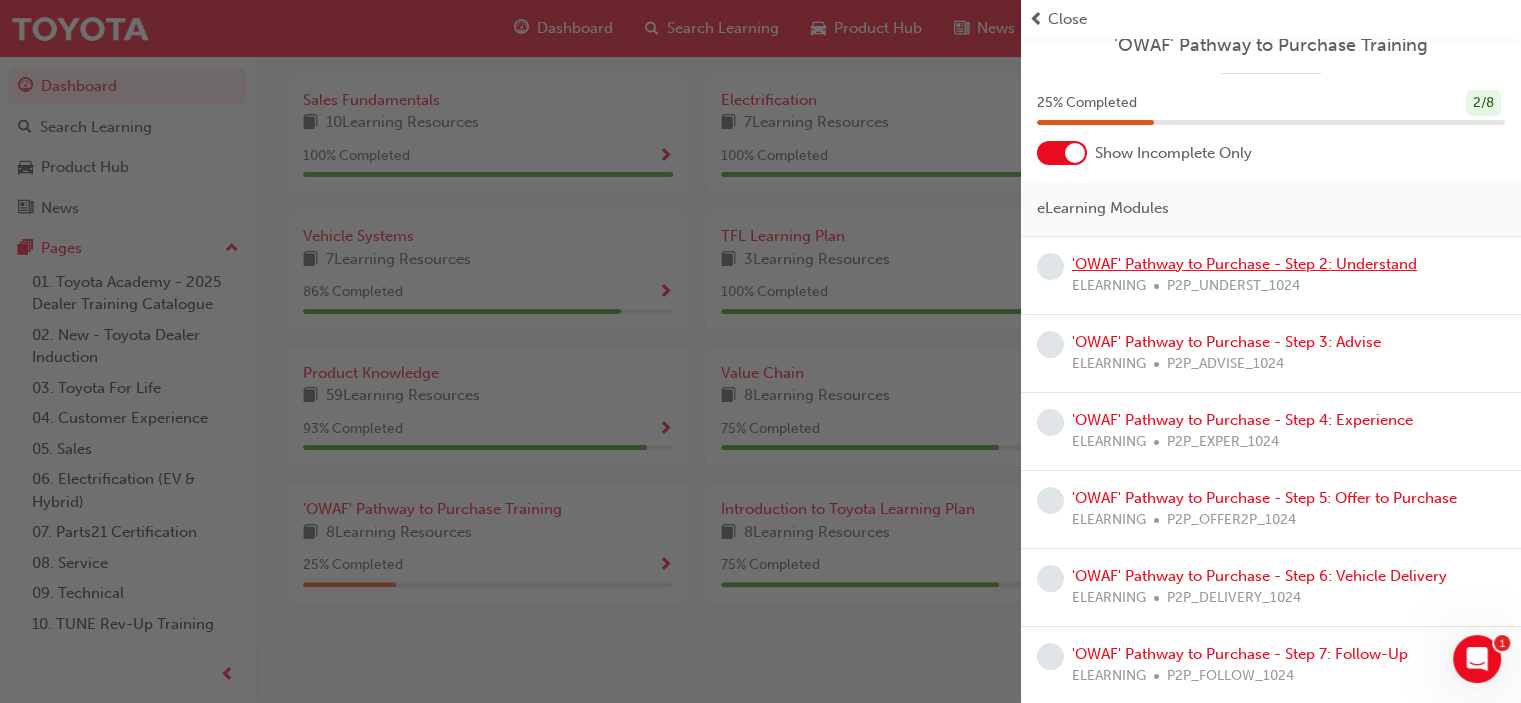 click on "'OWAF' Pathway to Purchase - Step 2: Understand" at bounding box center [1244, 264] 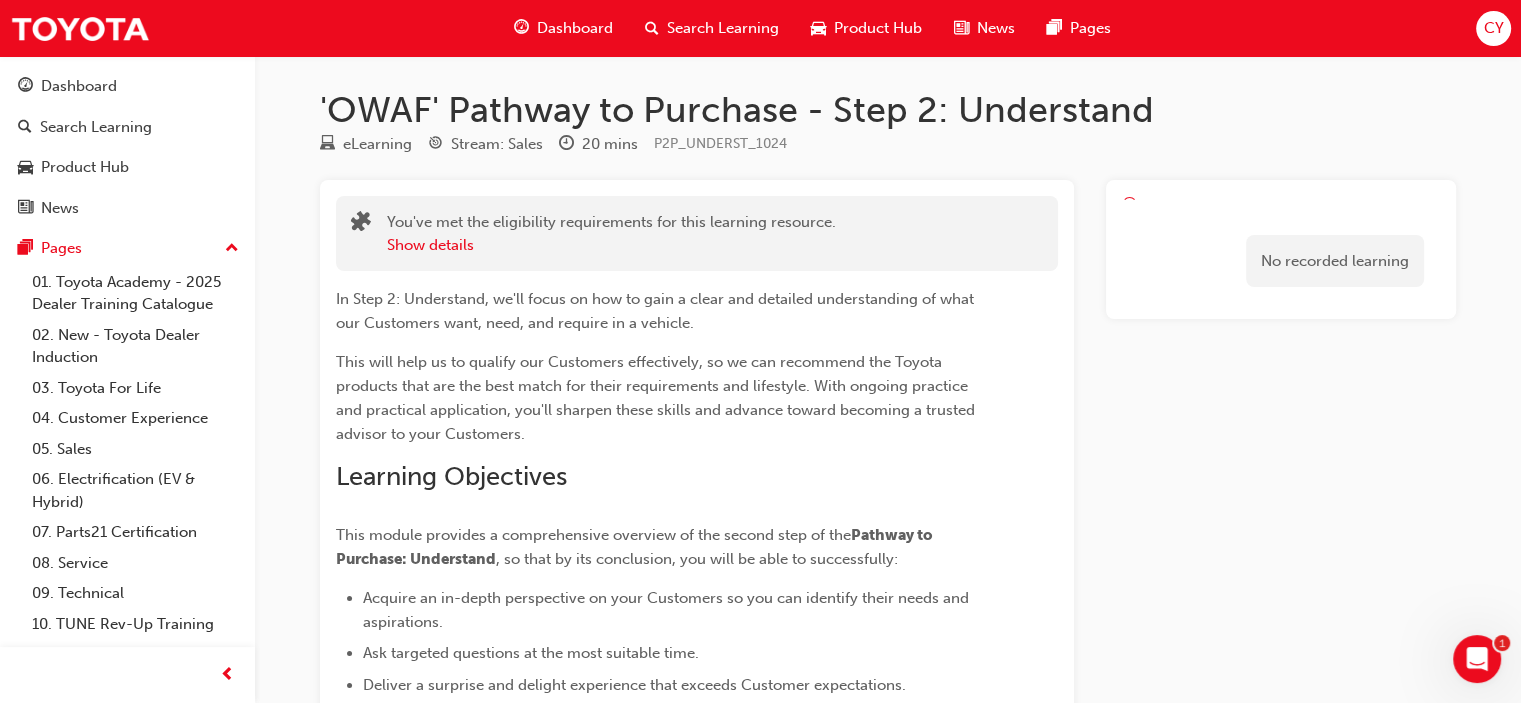 scroll, scrollTop: 0, scrollLeft: 0, axis: both 